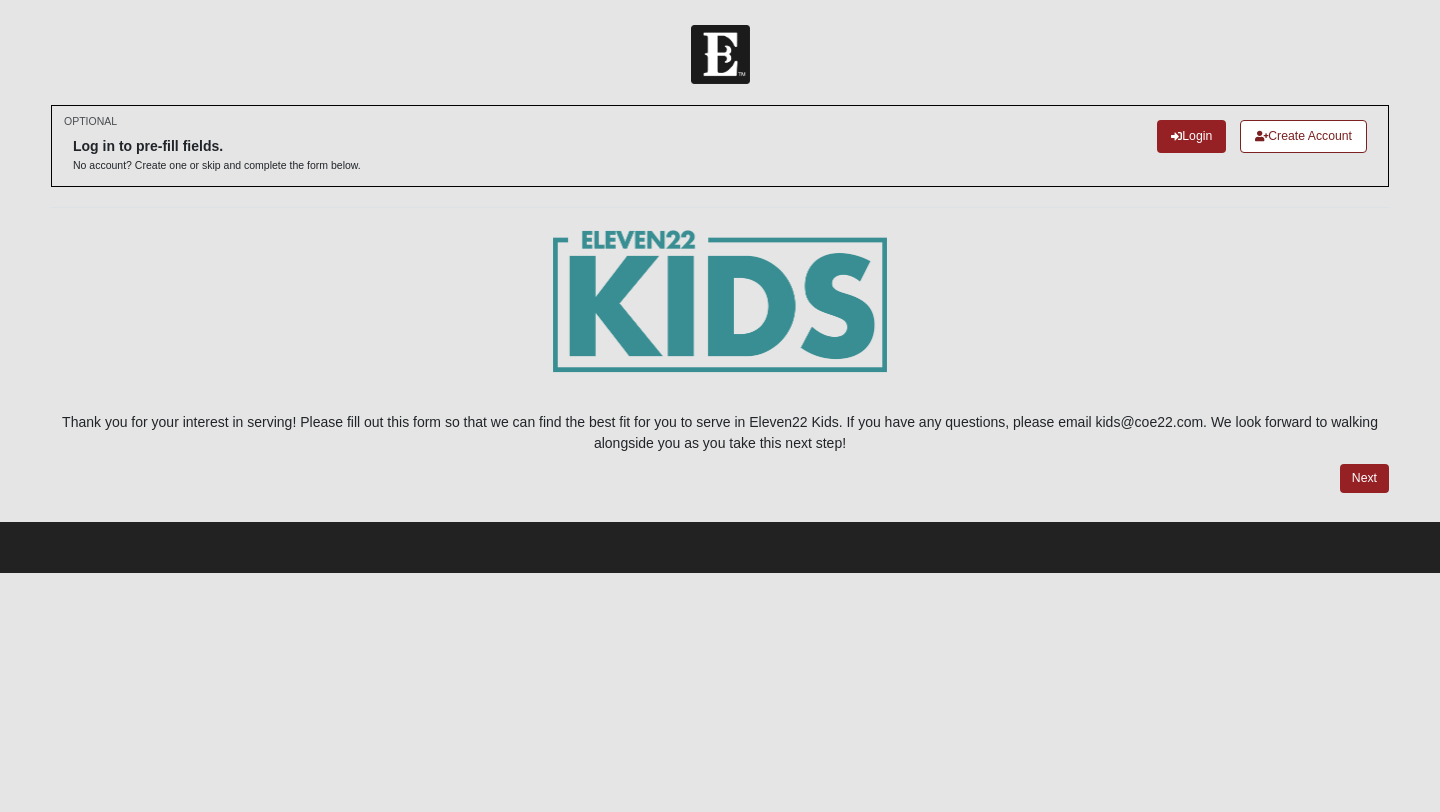 scroll, scrollTop: 0, scrollLeft: 0, axis: both 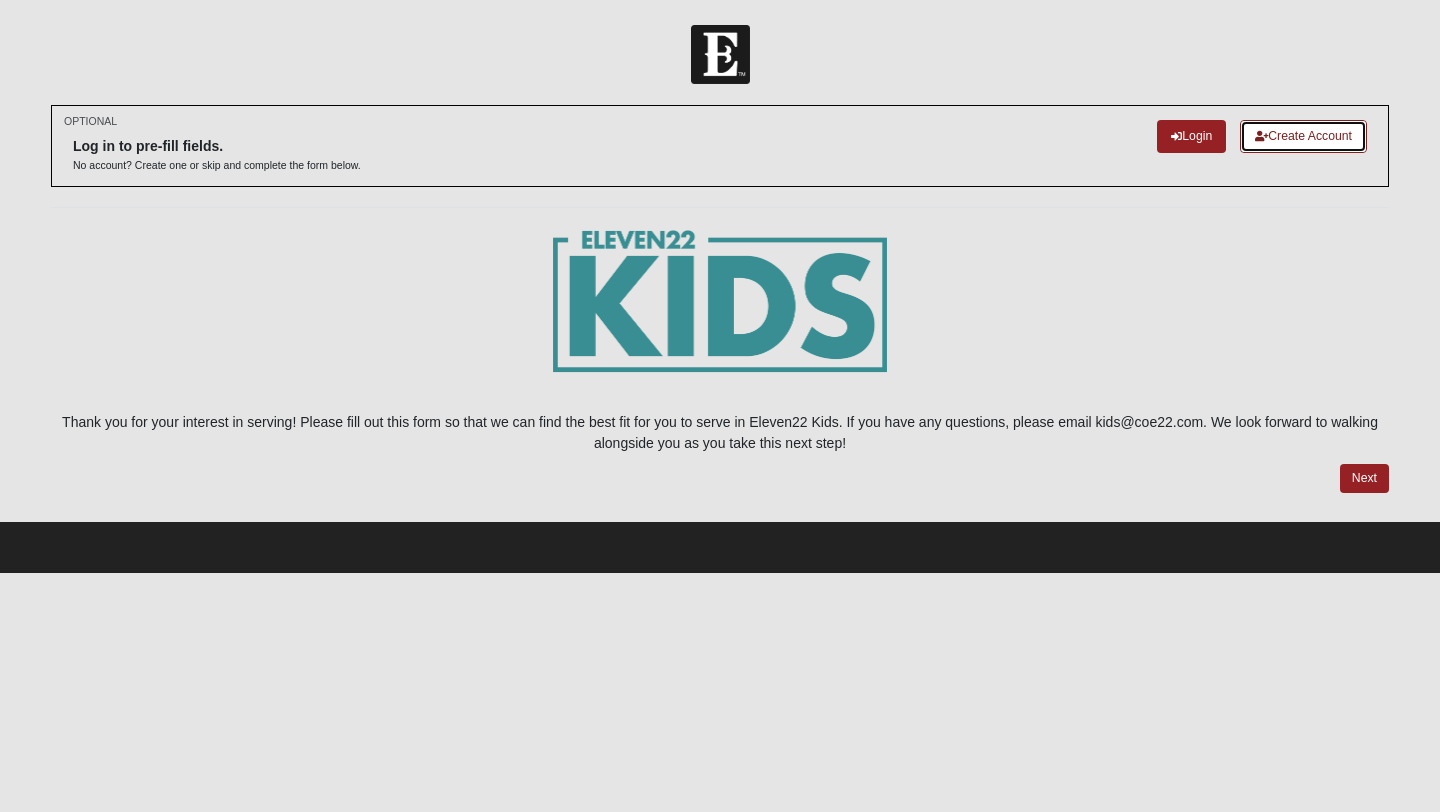 click on "Create Account" at bounding box center [1303, 136] 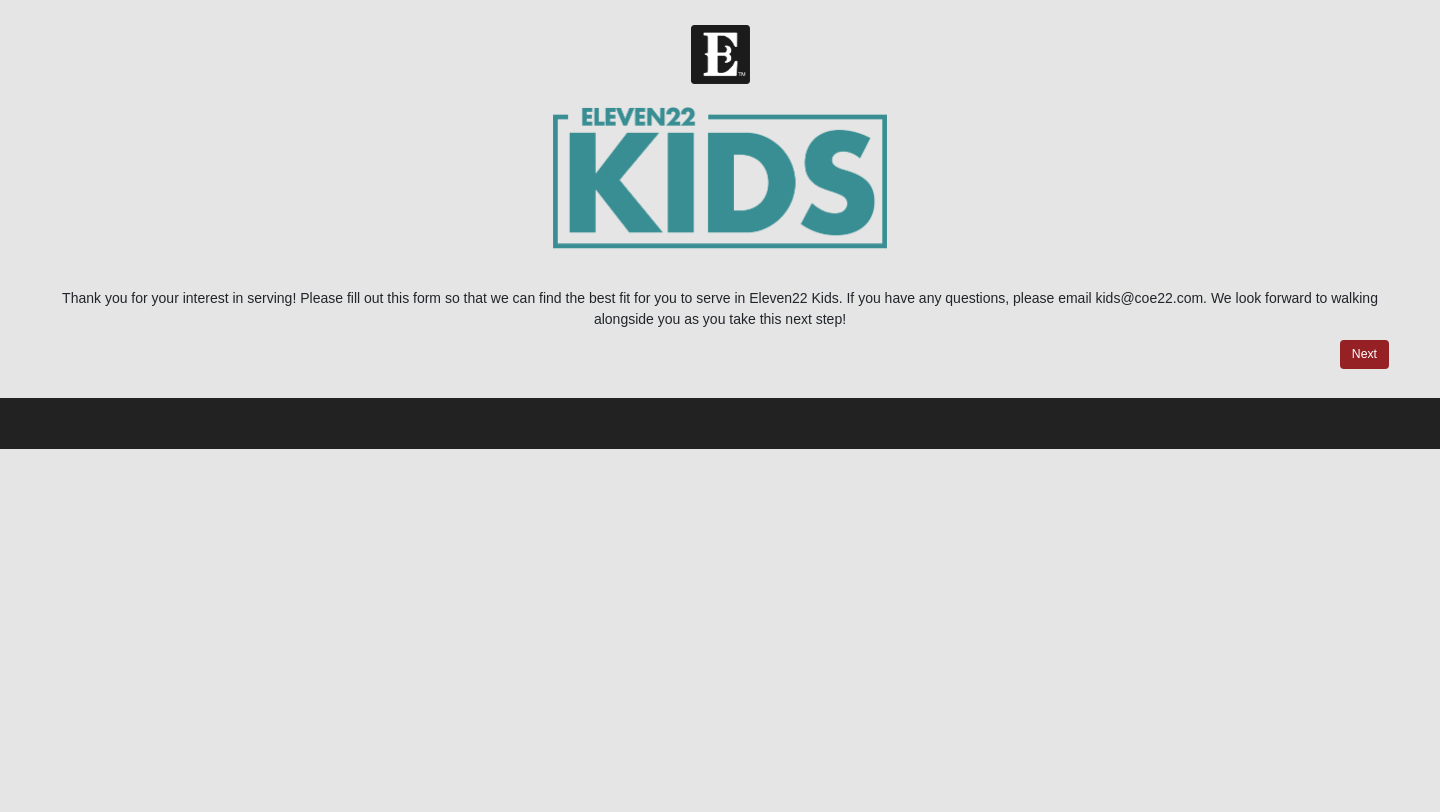 scroll, scrollTop: 0, scrollLeft: 0, axis: both 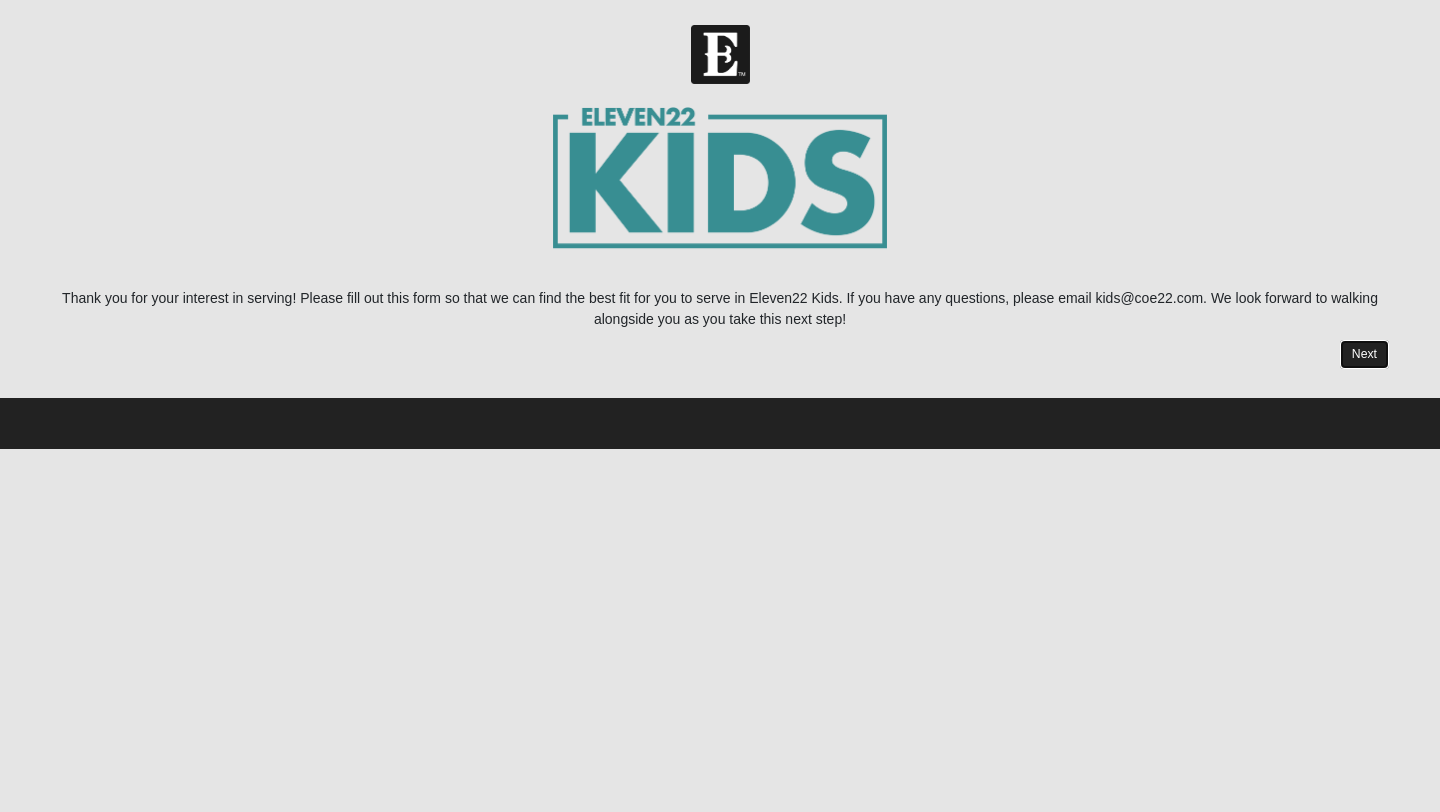 click on "Next" at bounding box center [1364, 354] 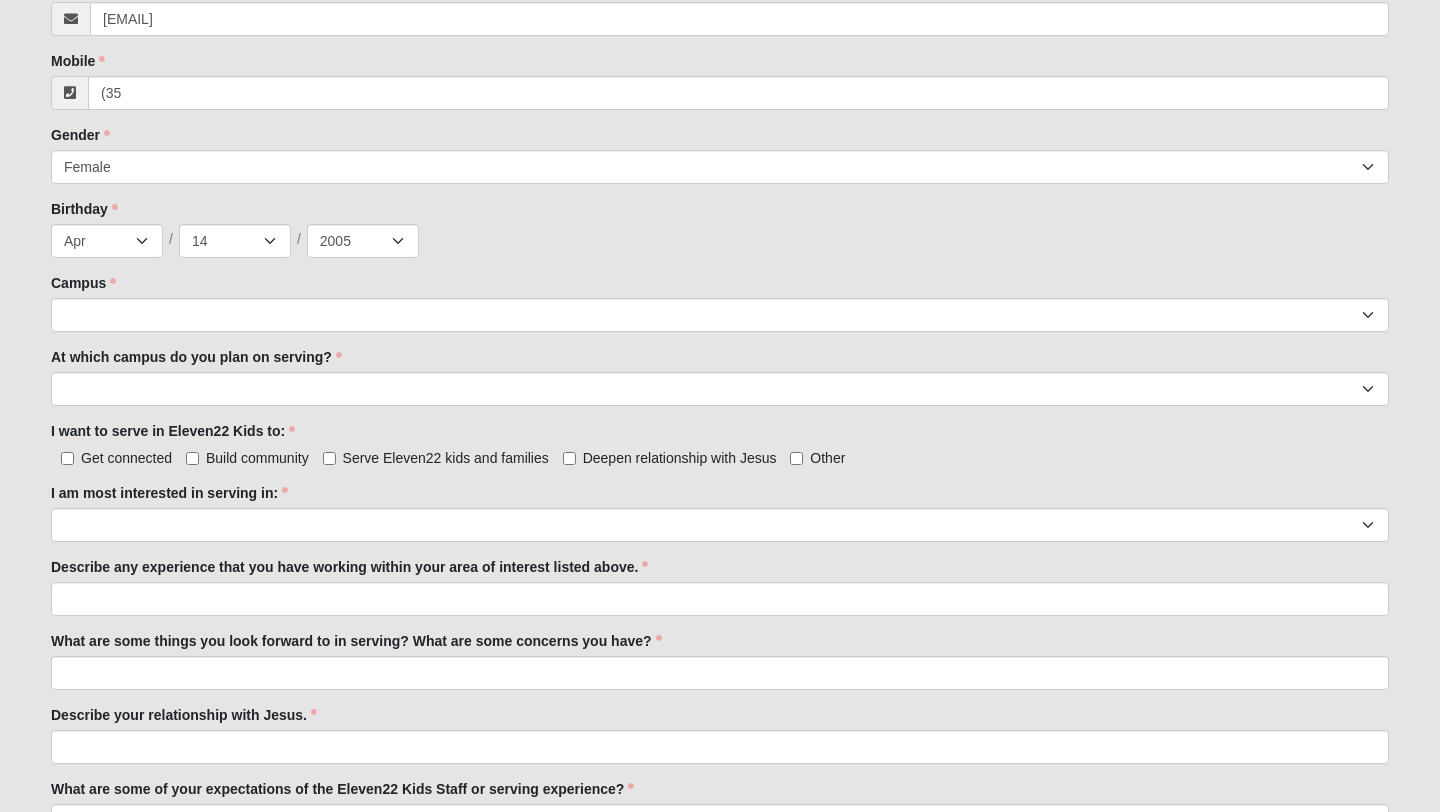 scroll, scrollTop: 751, scrollLeft: 0, axis: vertical 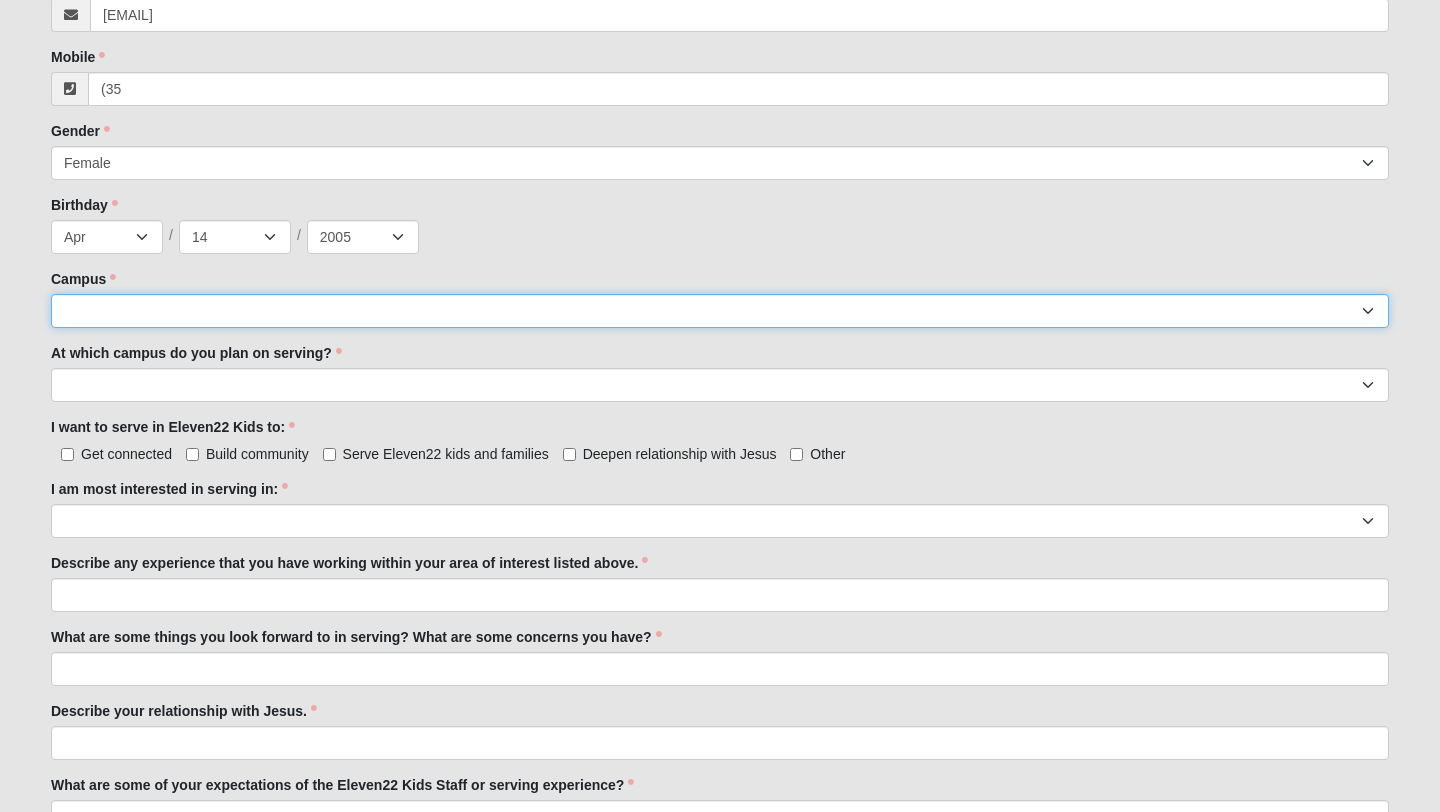 click on "Arlington
Baymeadows
Eleven22 Online
Fleming Island
Jesup
Mandarin
North Jax
Orange Park
Outpost
Palatka (Coming Soon)
Ponte Vedra
San Pablo
St. Johns
St. Augustine (Coming Soon)
Wildlight
NONE" at bounding box center [720, 311] 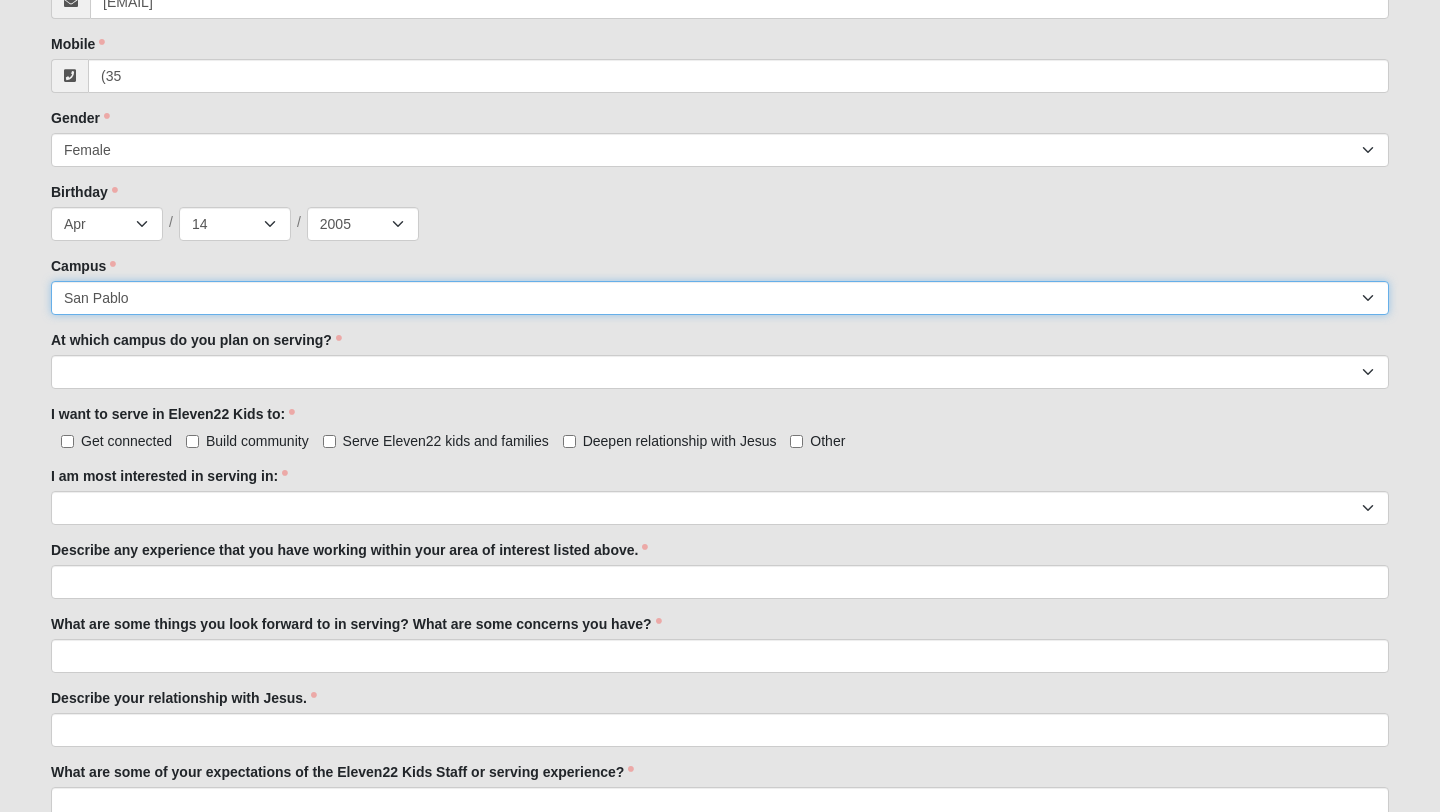 scroll, scrollTop: 766, scrollLeft: 0, axis: vertical 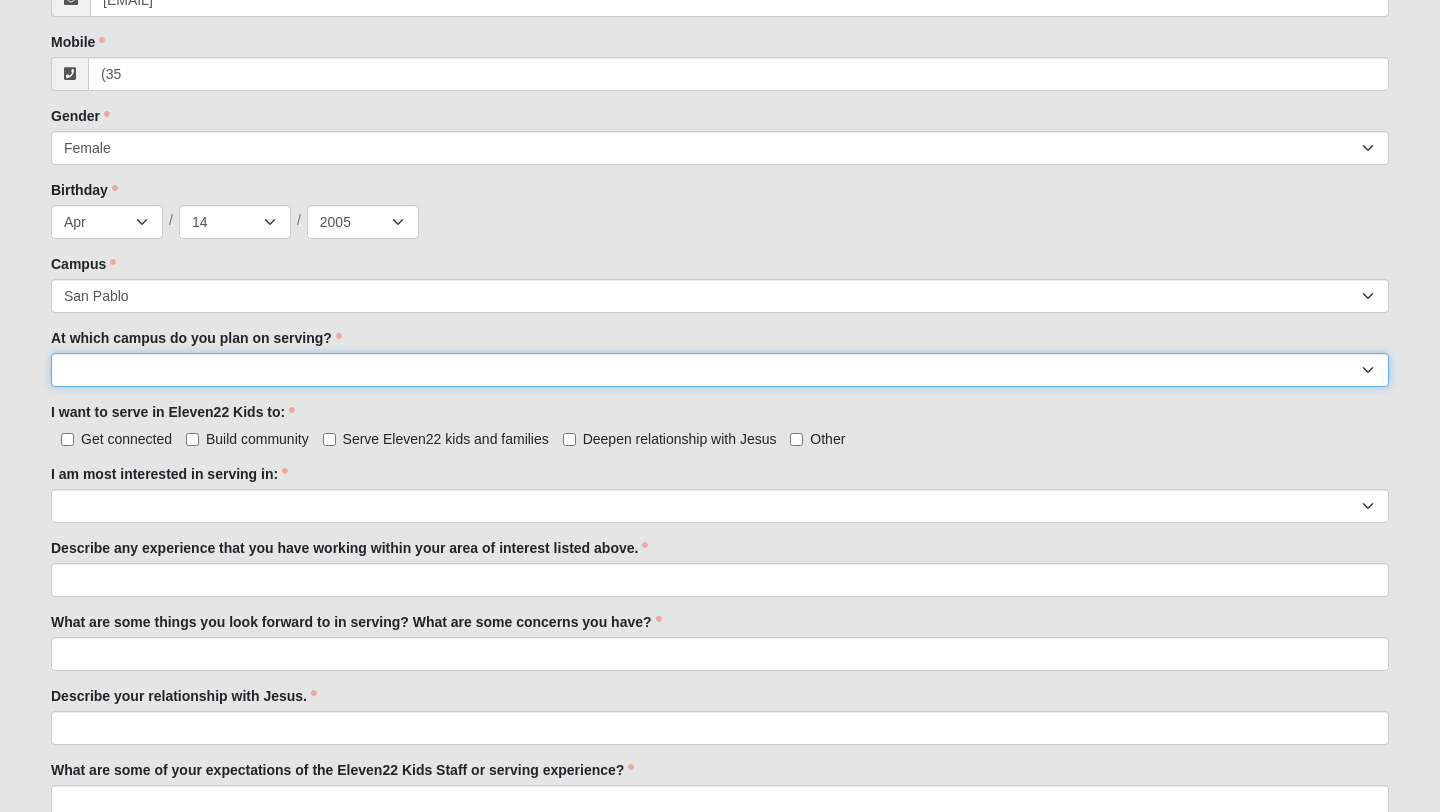 click on "[CITY]
[CITY]
[CITY]
[CITY]
[CITY]
[CITY]
[CITY]
[CITY]
[CITY]
[CITY]
[CITY]
[CITY]
[CITY]" at bounding box center [720, 370] 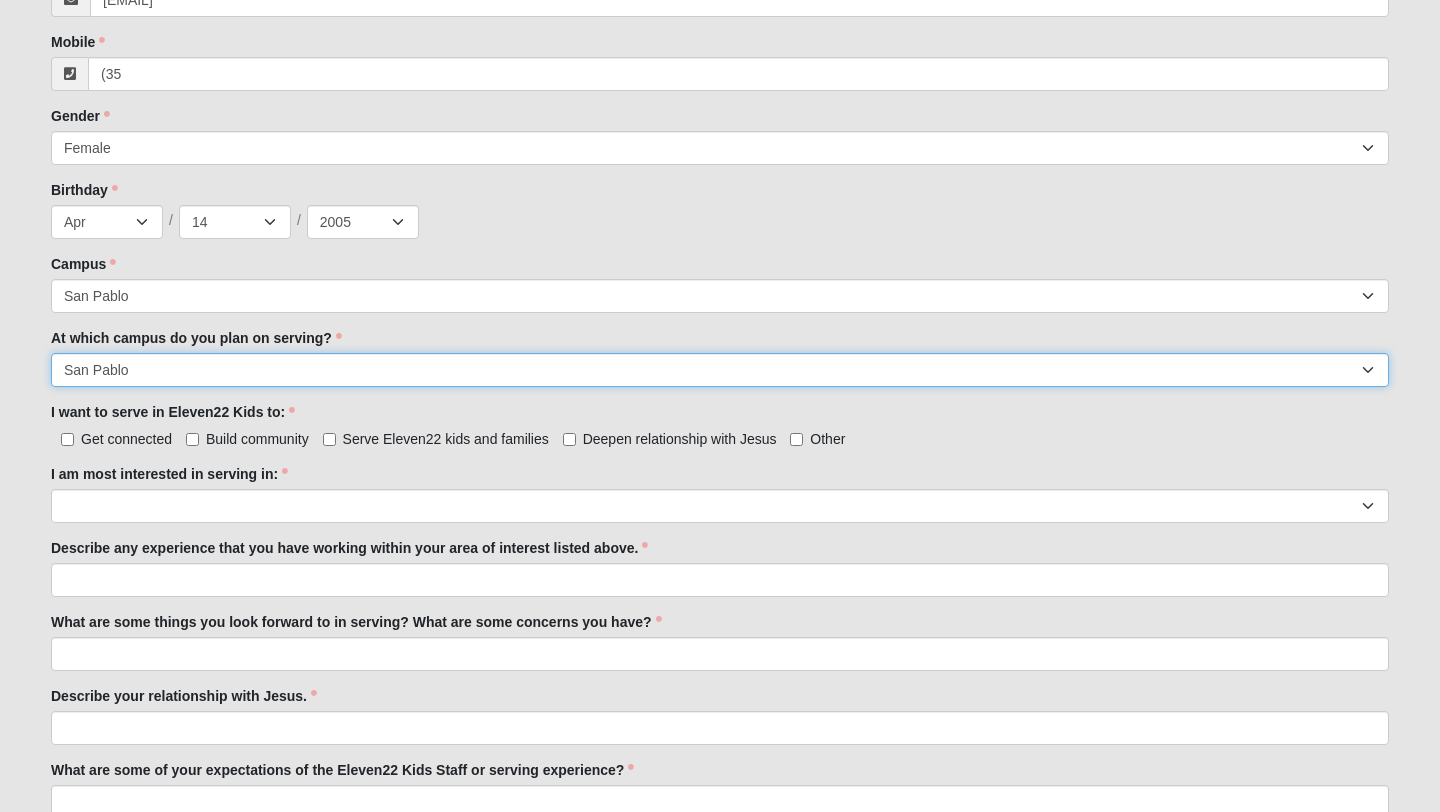 scroll, scrollTop: 855, scrollLeft: 0, axis: vertical 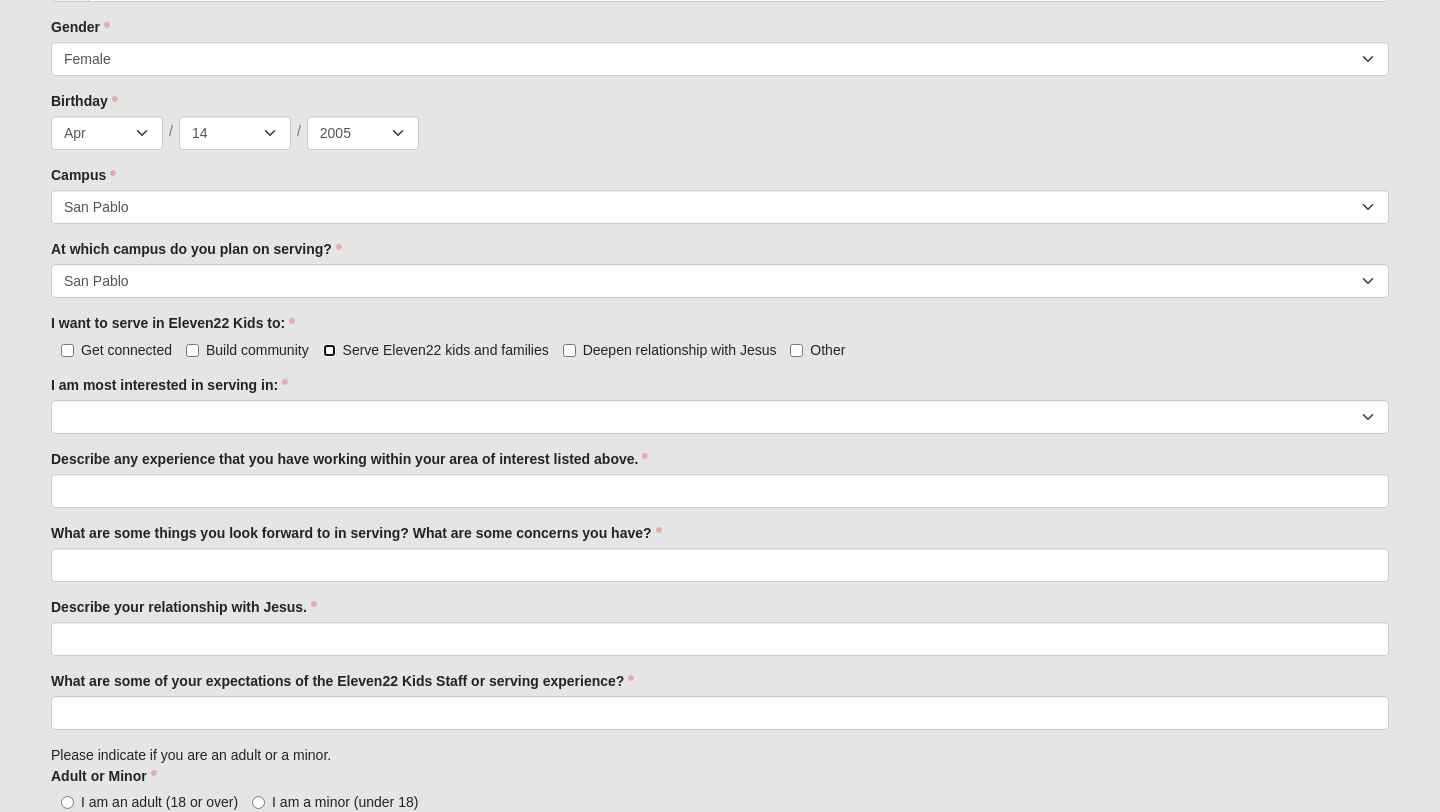 click on "Serve Eleven22 kids and families" at bounding box center [329, 350] 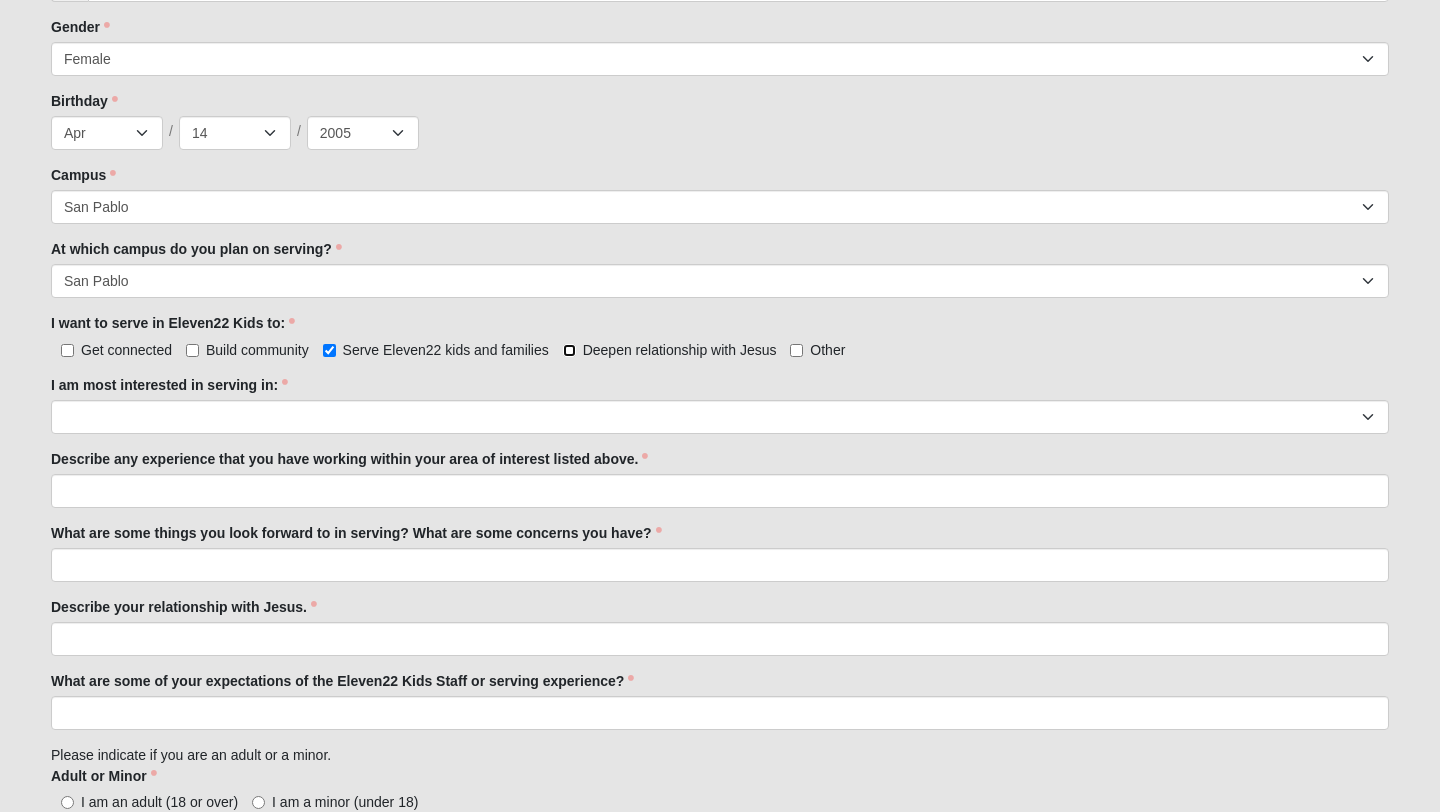 click on "Deepen relationship with Jesus" at bounding box center (569, 350) 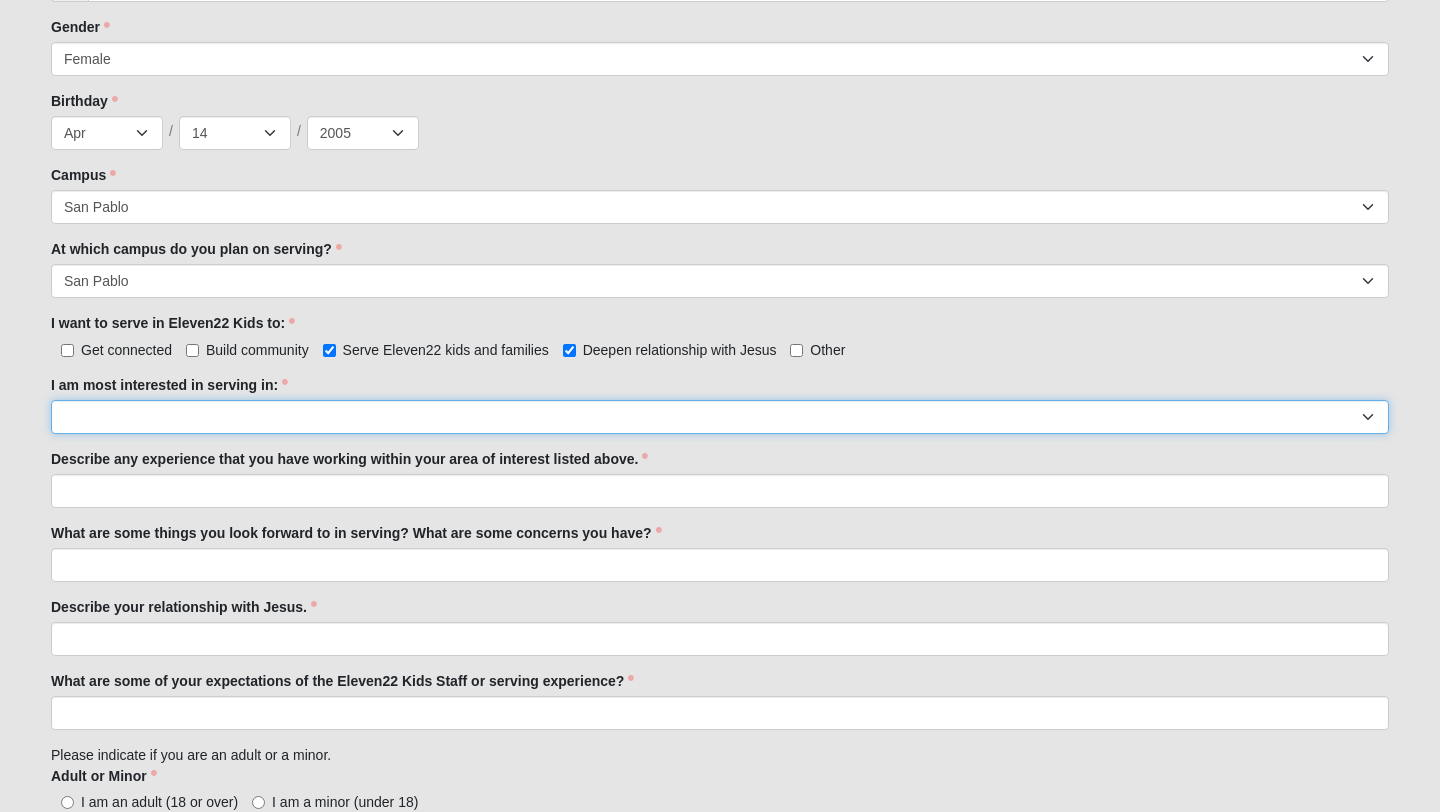 click on "Registration
Tour Guide
Preschool Disciple Group Leader
Elementary Disciple Group Leader
Large Group Leader
Large Group Worship
Large Group Production
Special Needs Disciple Group Leader
Classroom Buddy
Weekday Reset and Prep
Summer Serve Team
Undecided" at bounding box center (720, 417) 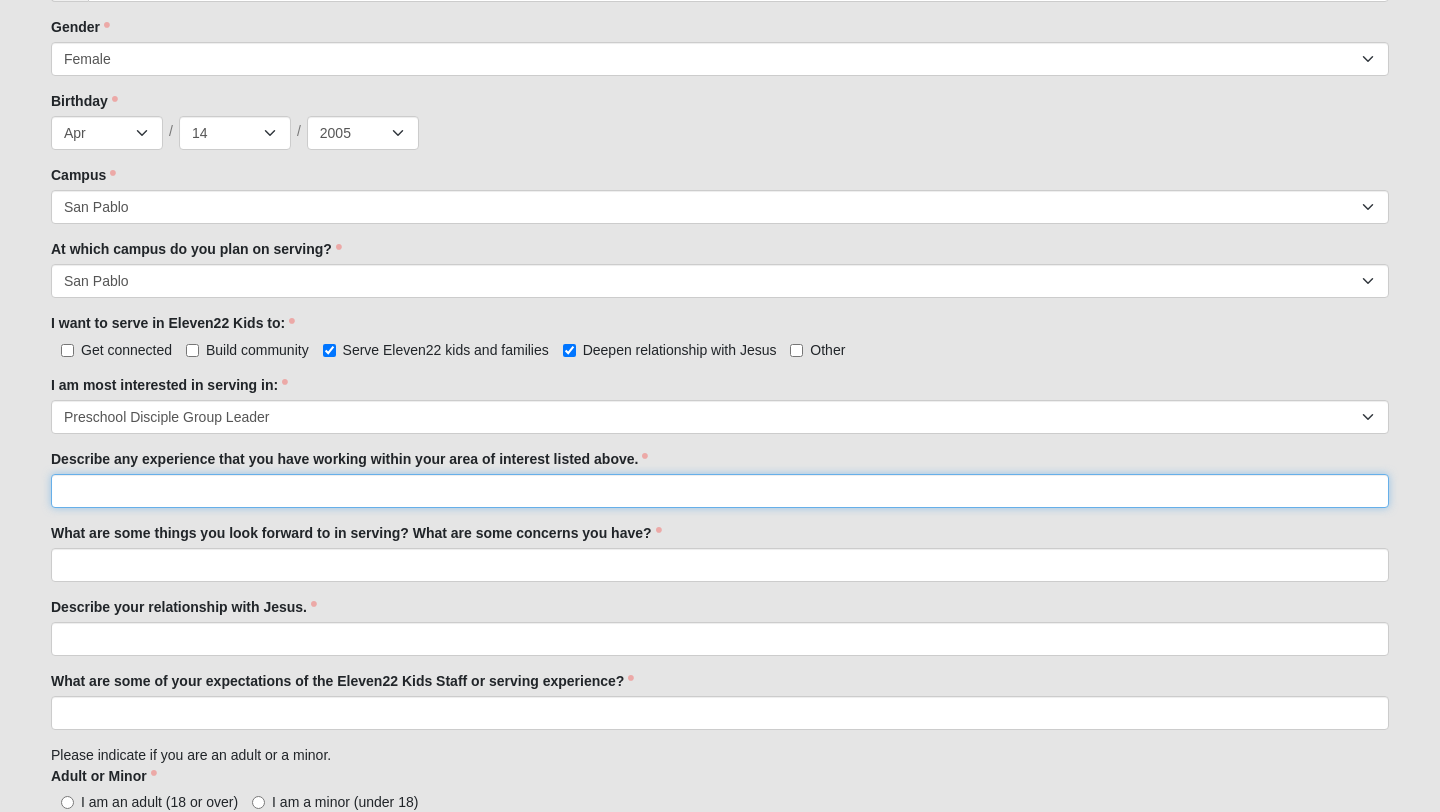 click on "Describe any experience that you have working within your area of interest listed above." at bounding box center [720, 491] 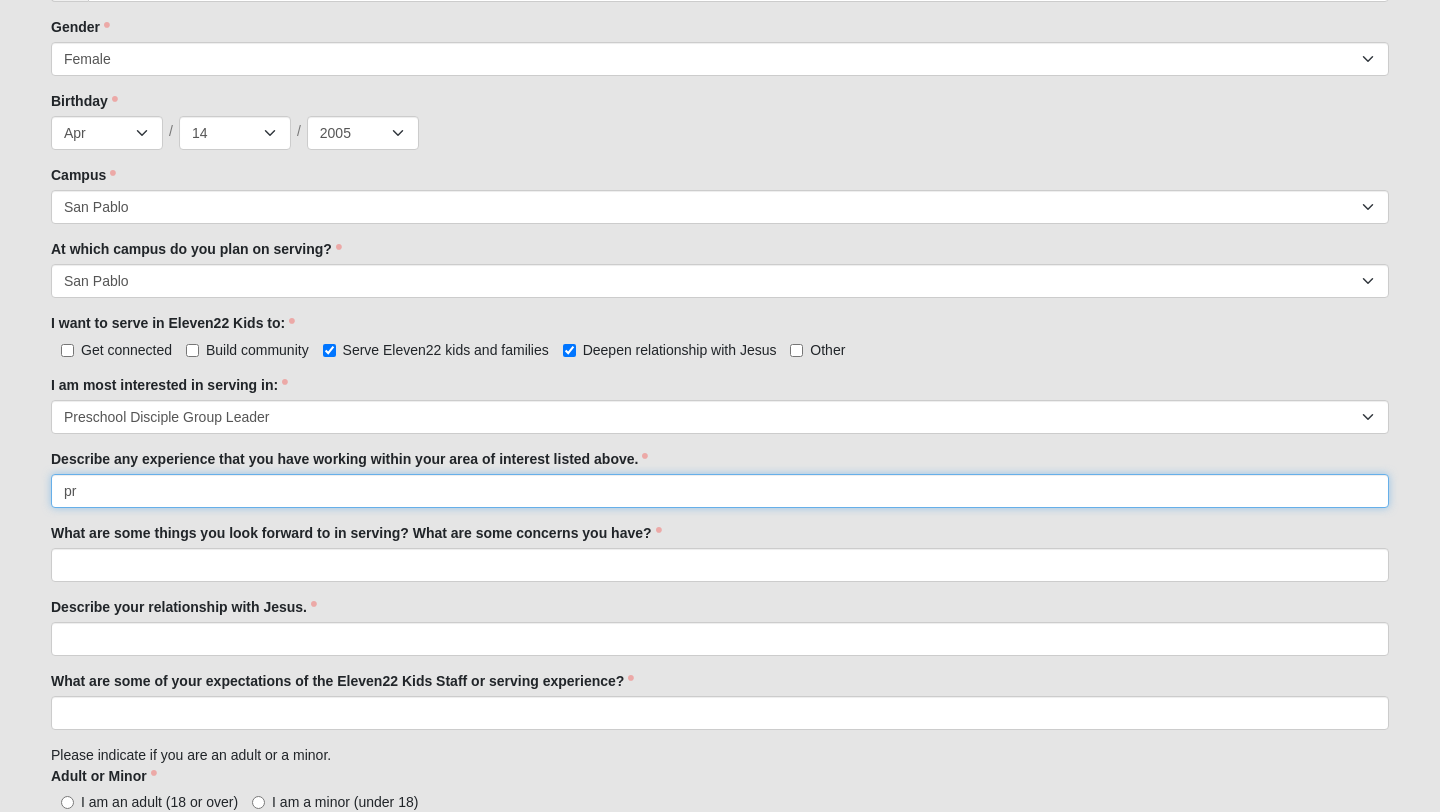 type on "p" 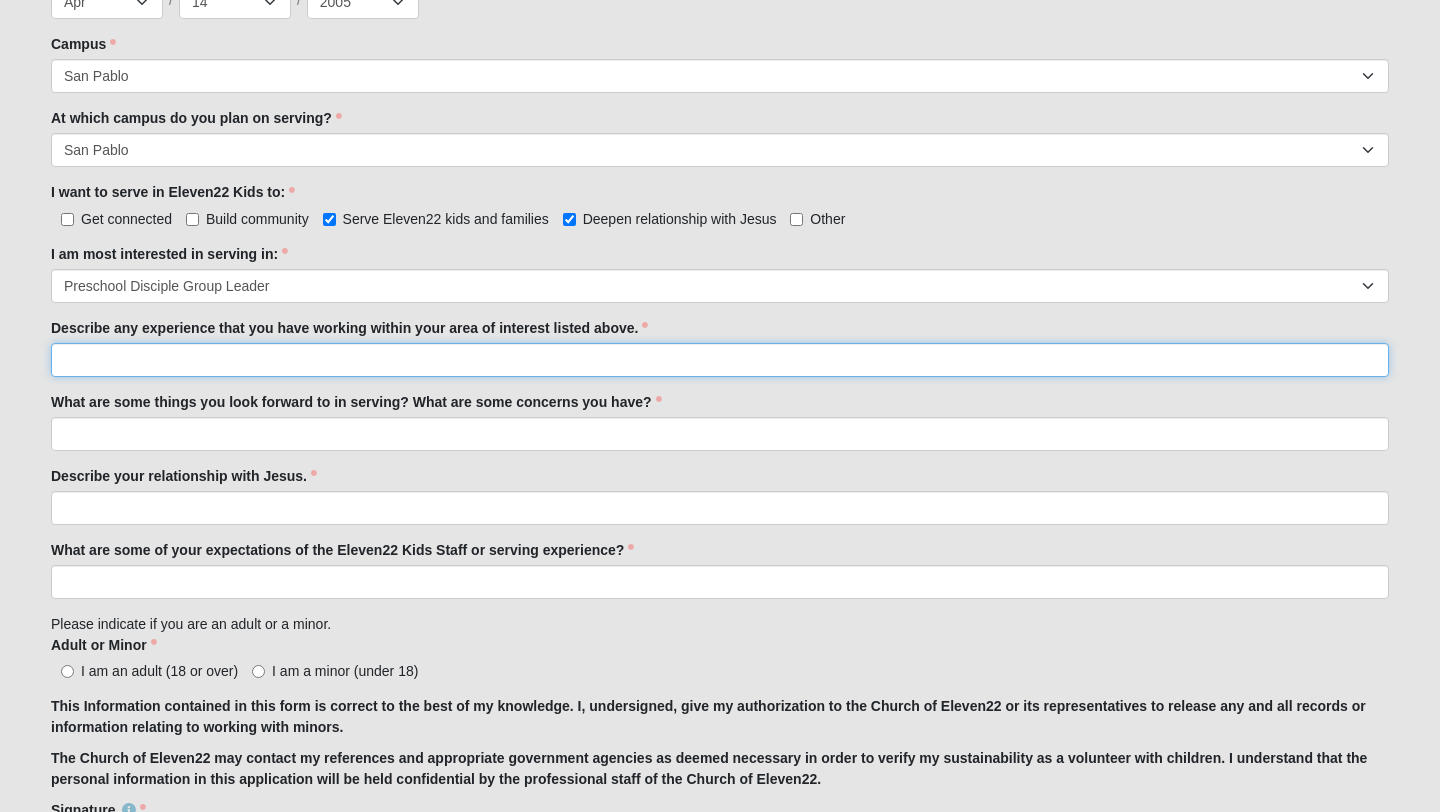 scroll, scrollTop: 989, scrollLeft: 0, axis: vertical 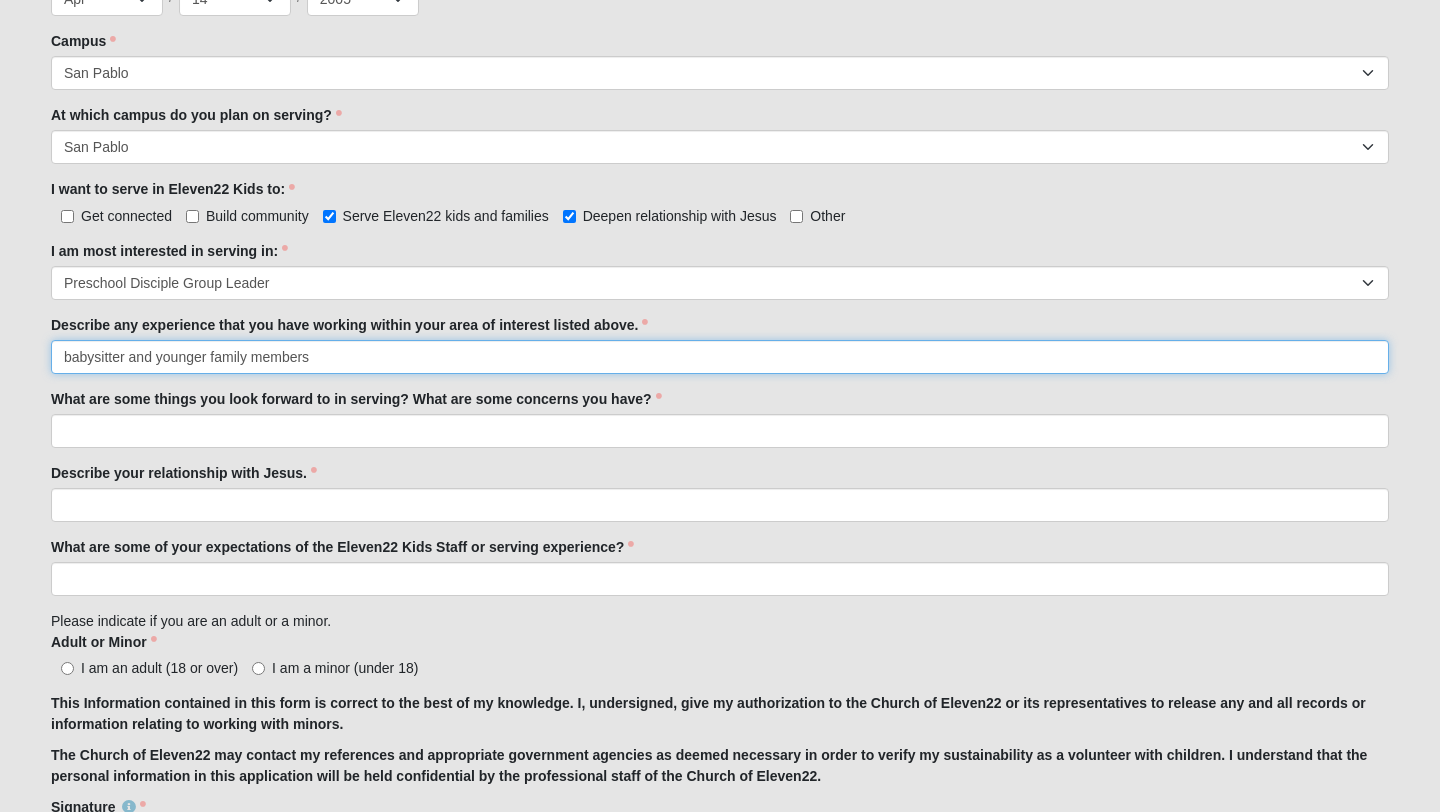 type on "babysitter and younger family members" 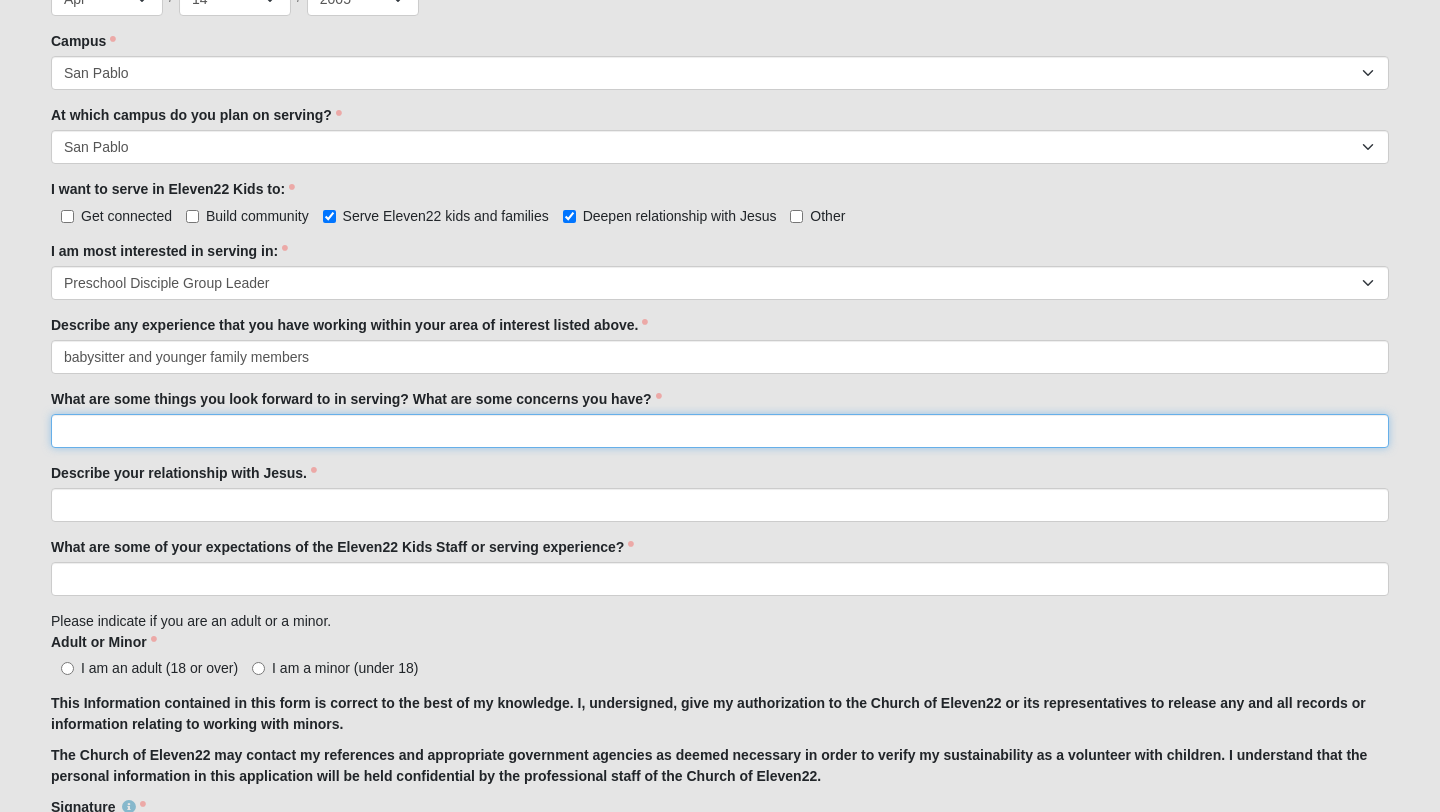 click on "What are some things you look forward to in serving? What are some concerns you have?" at bounding box center [720, 431] 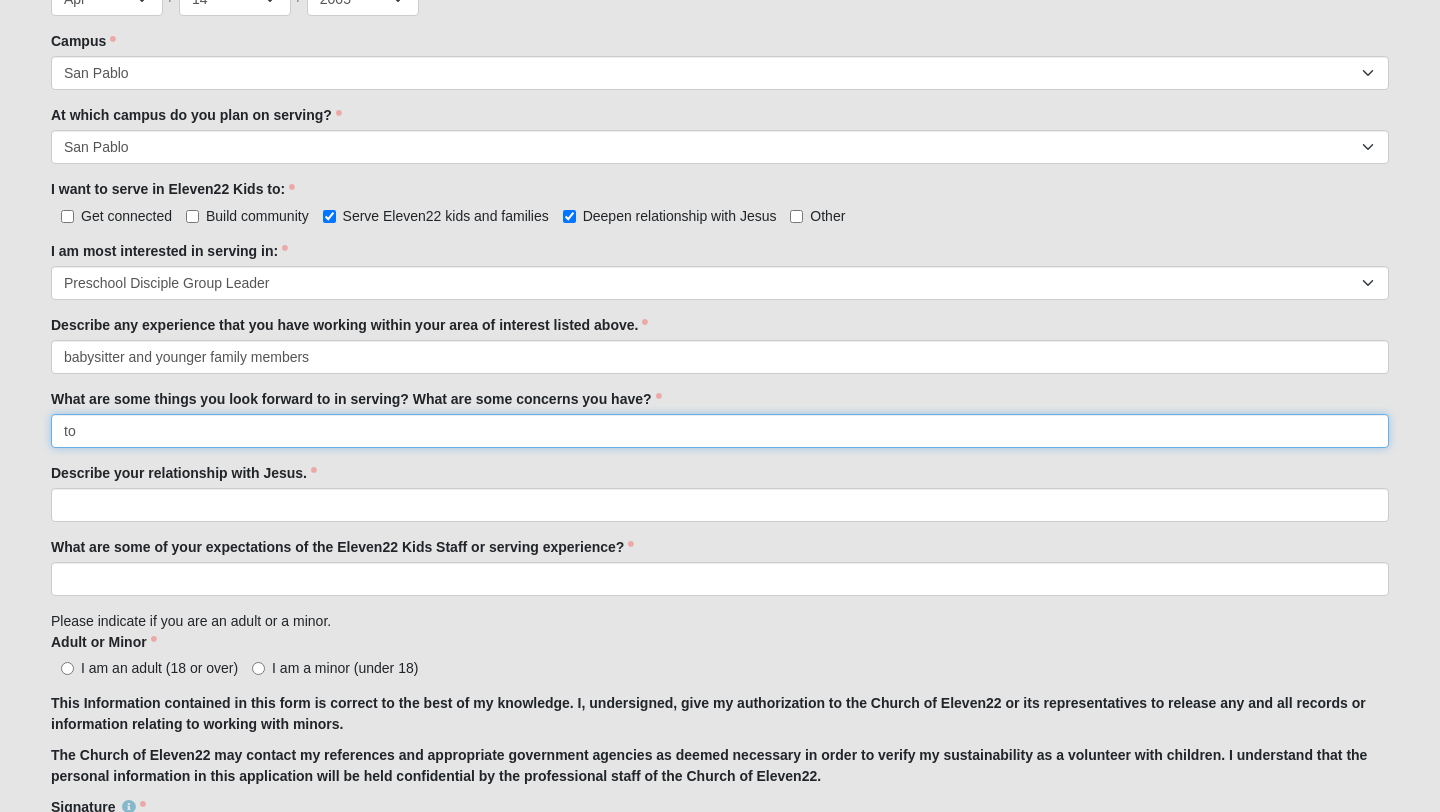 type on "t" 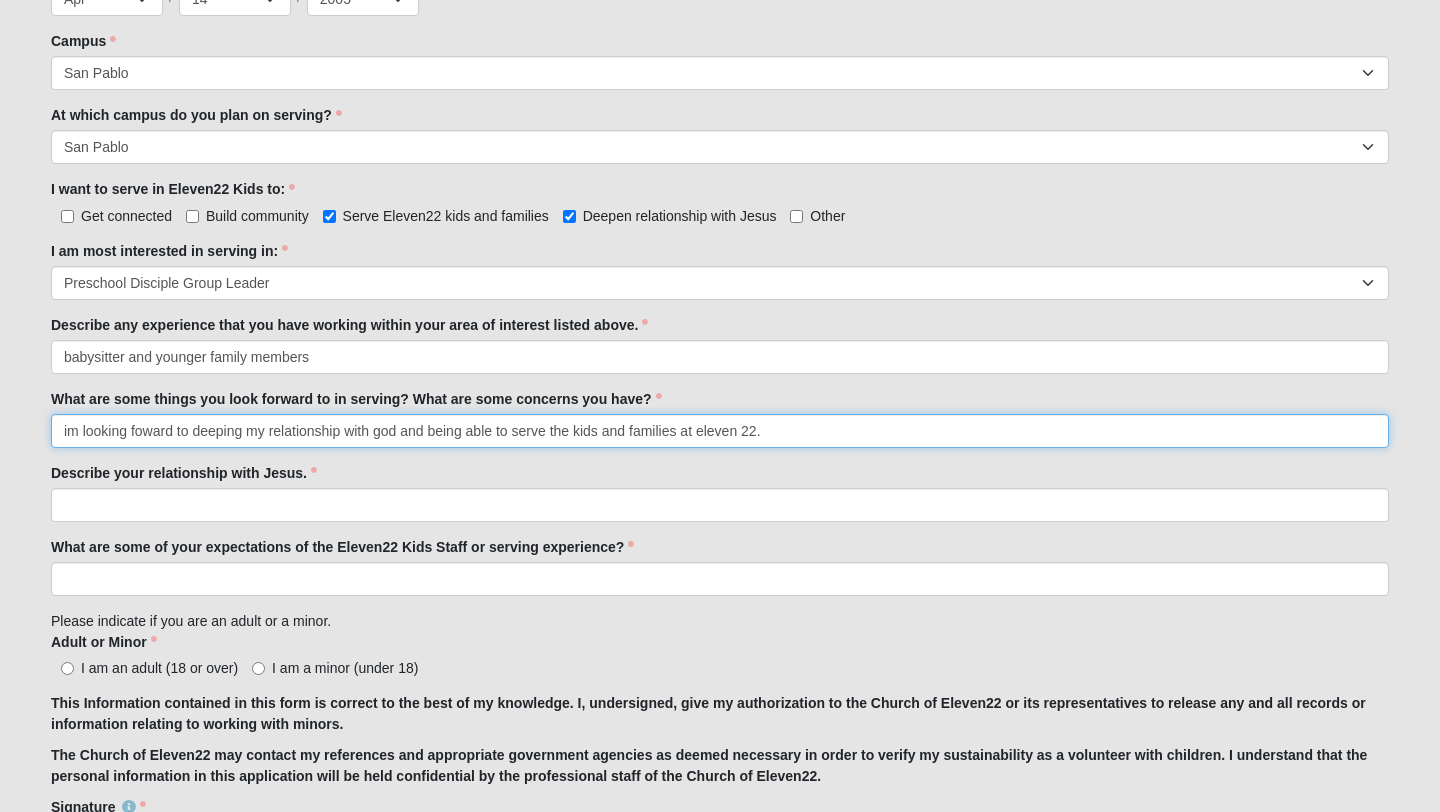 type on "im looking foward to deeping my relationship with god and being able to serve the kids and families at eleven 22." 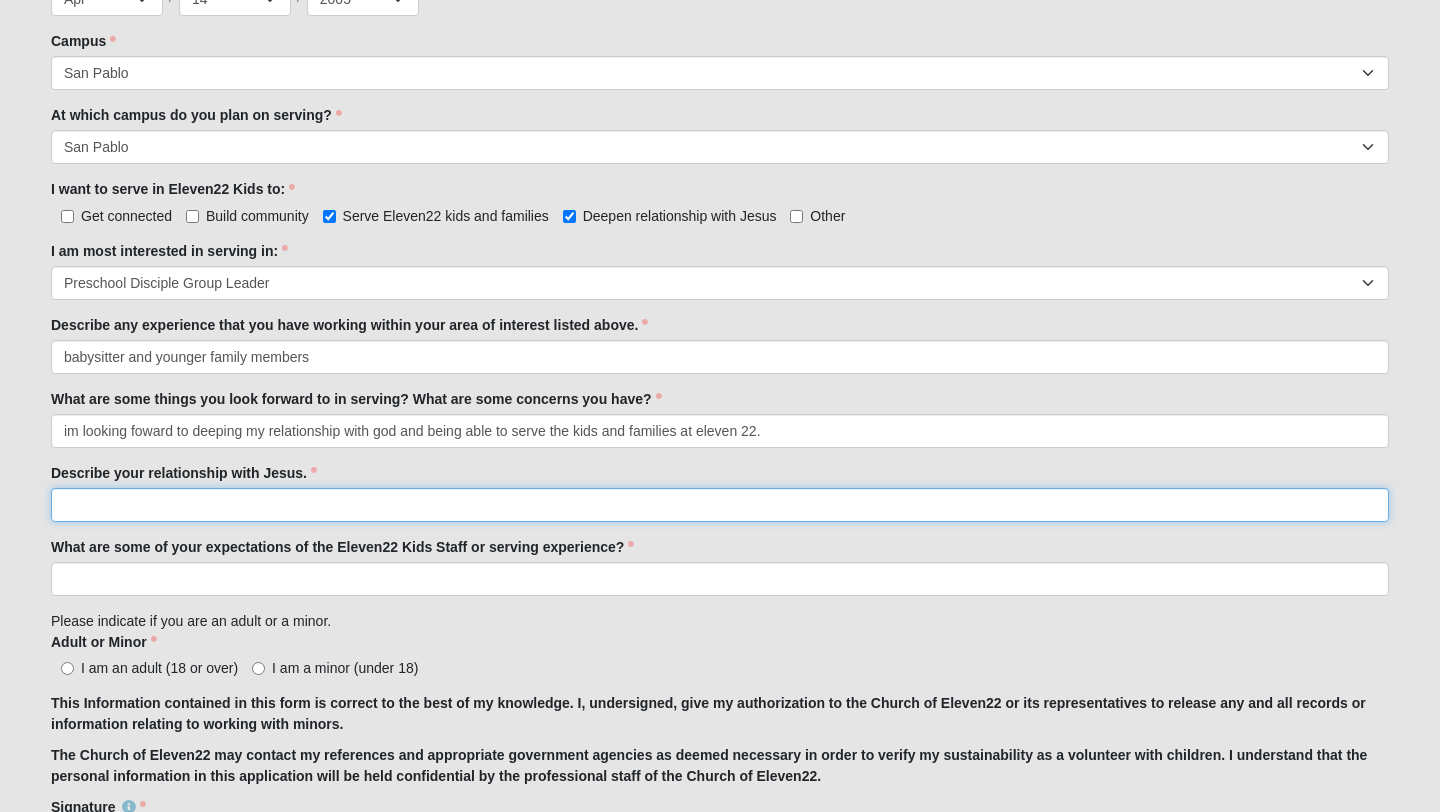click on "Describe your relationship with Jesus." at bounding box center [720, 505] 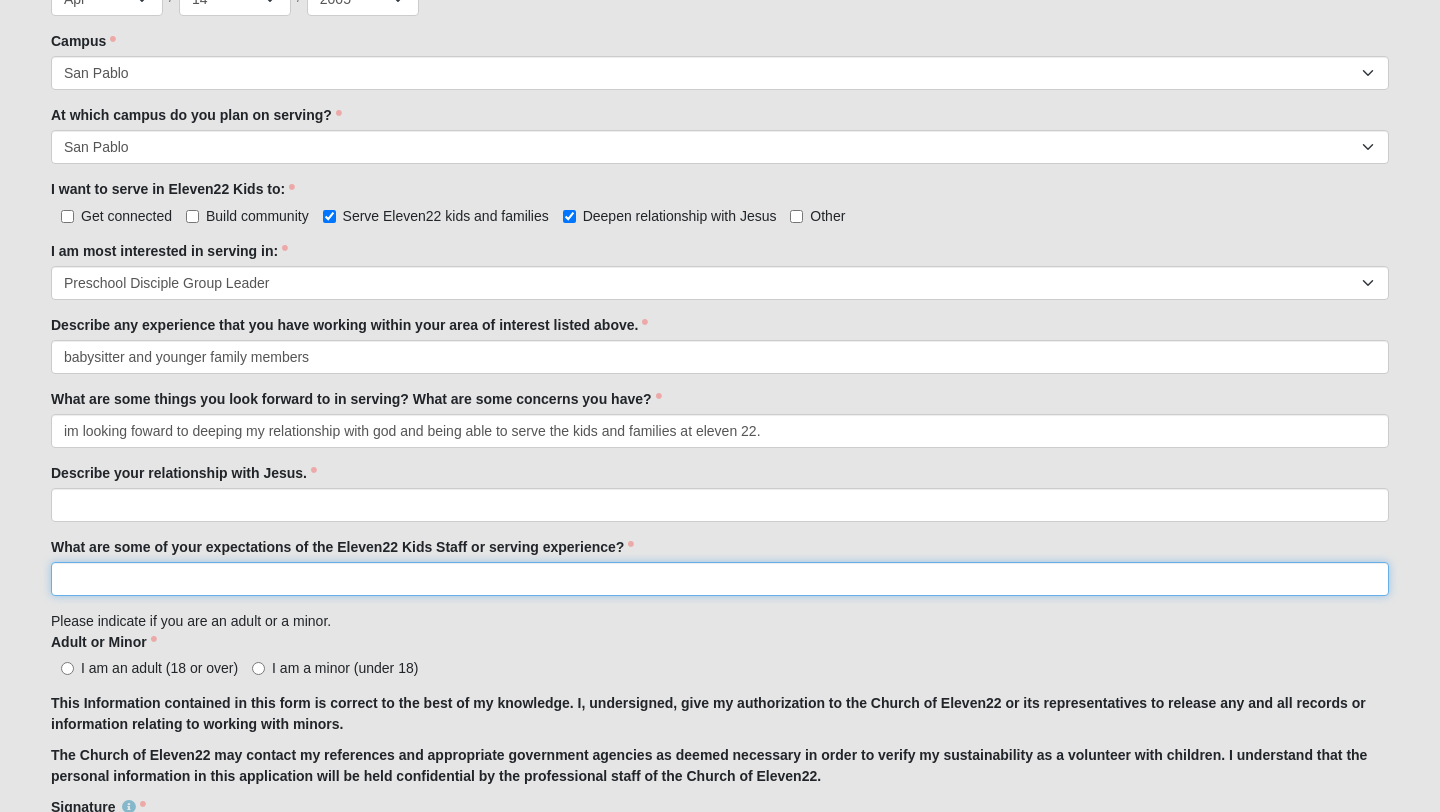 click on "What are some of your expectations of the Eleven22 Kids Staff or serving experience?" at bounding box center (720, 579) 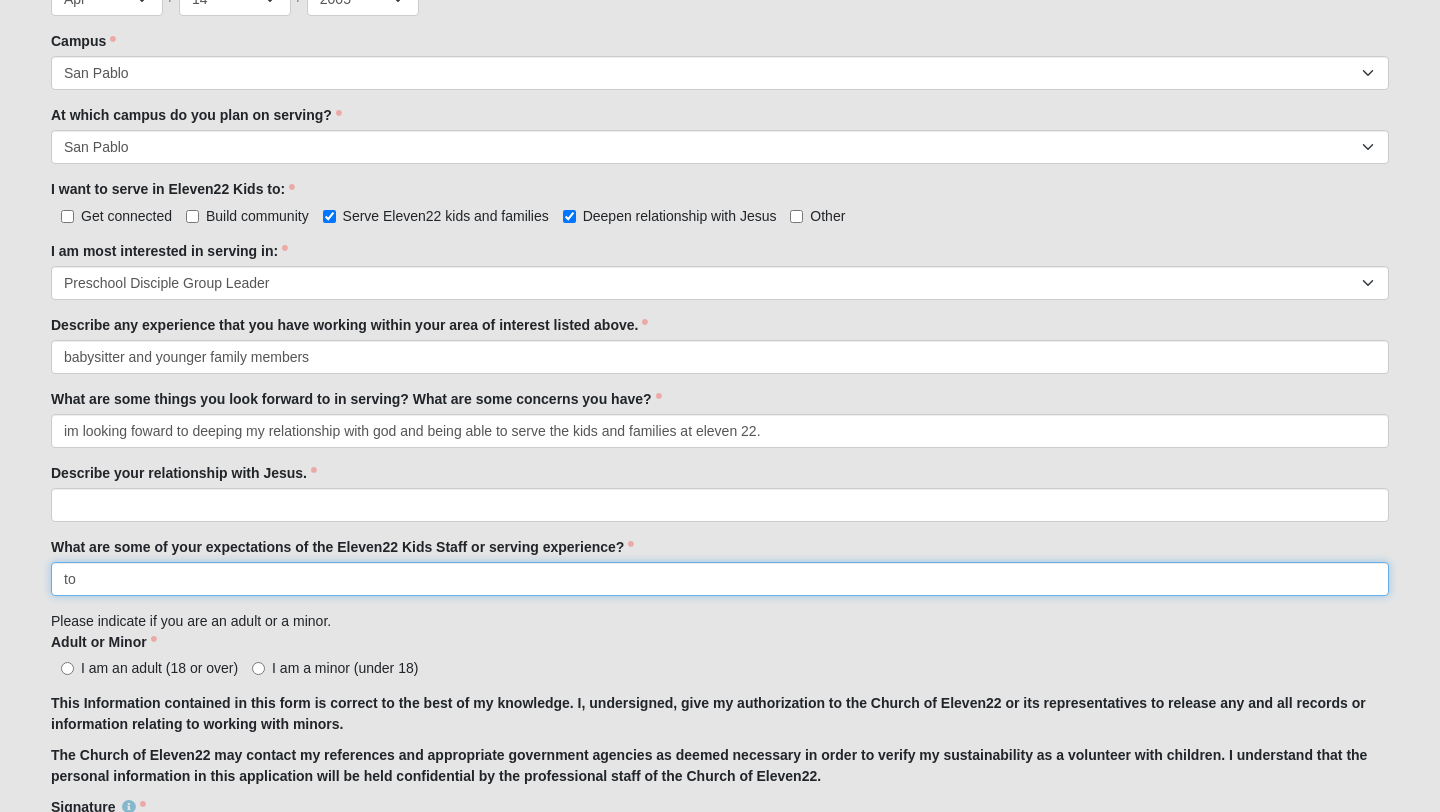 type on "t" 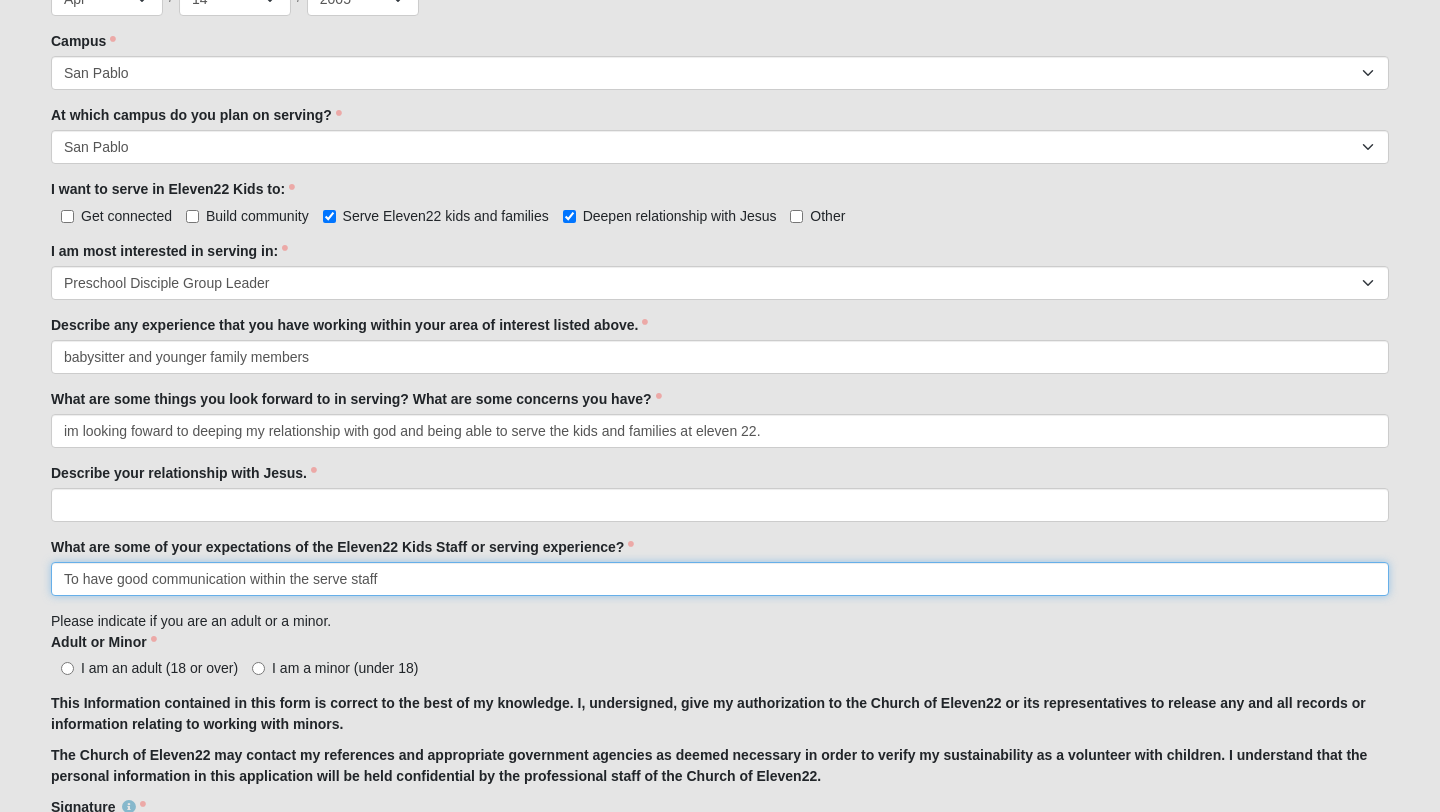 type on "To have good communication within the serve staff" 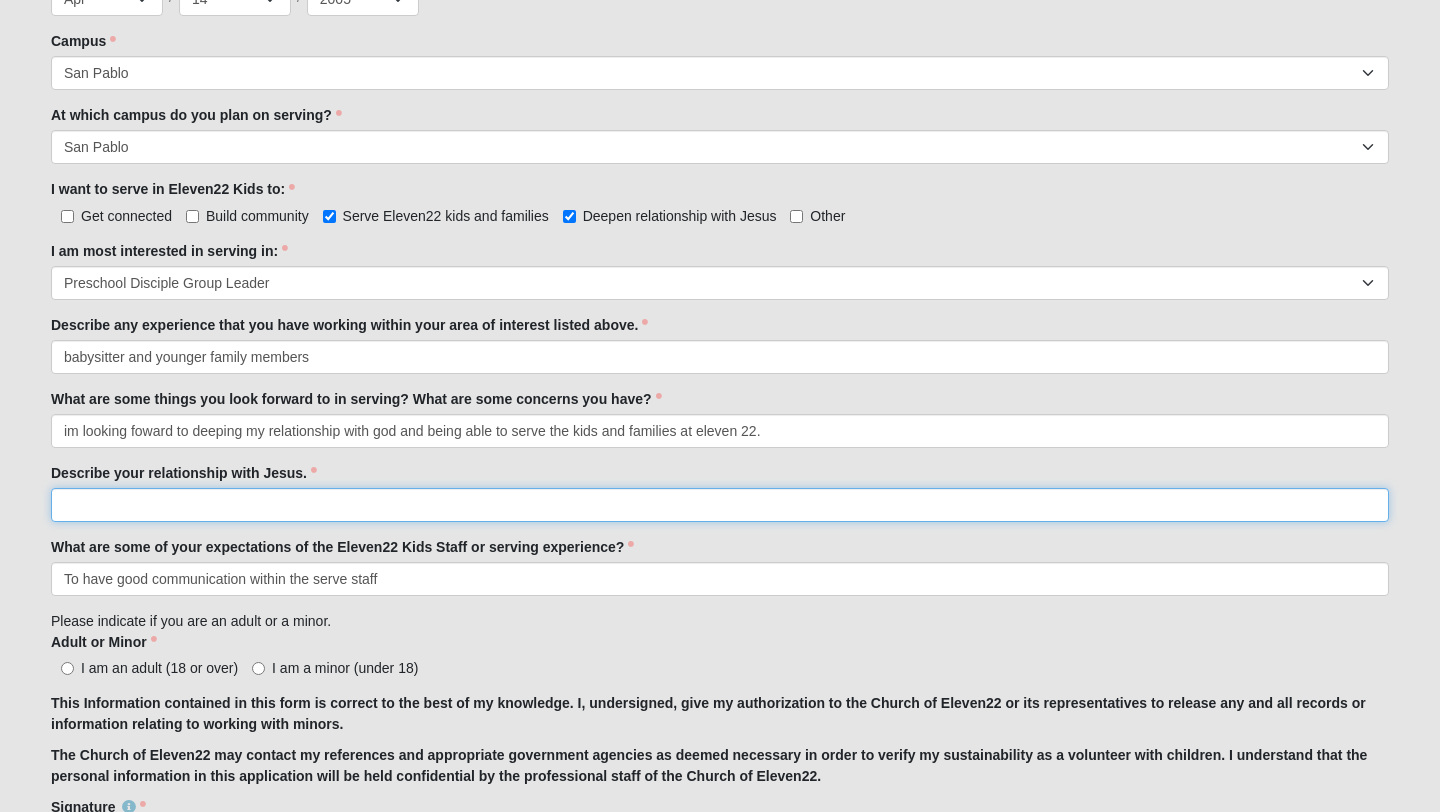 click on "Describe your relationship with Jesus." at bounding box center (720, 505) 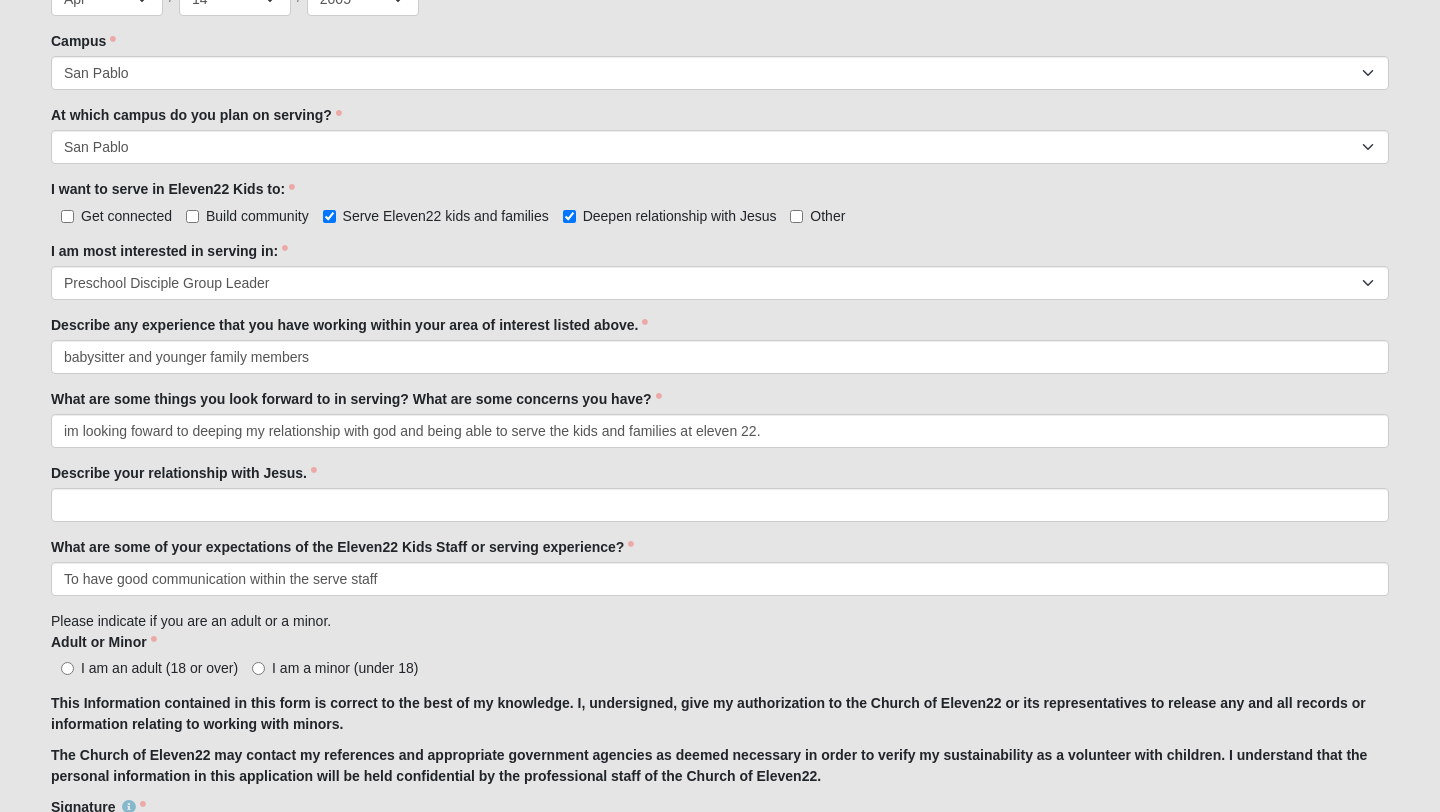 click on "I am an adult (18 or over)" at bounding box center [159, 668] 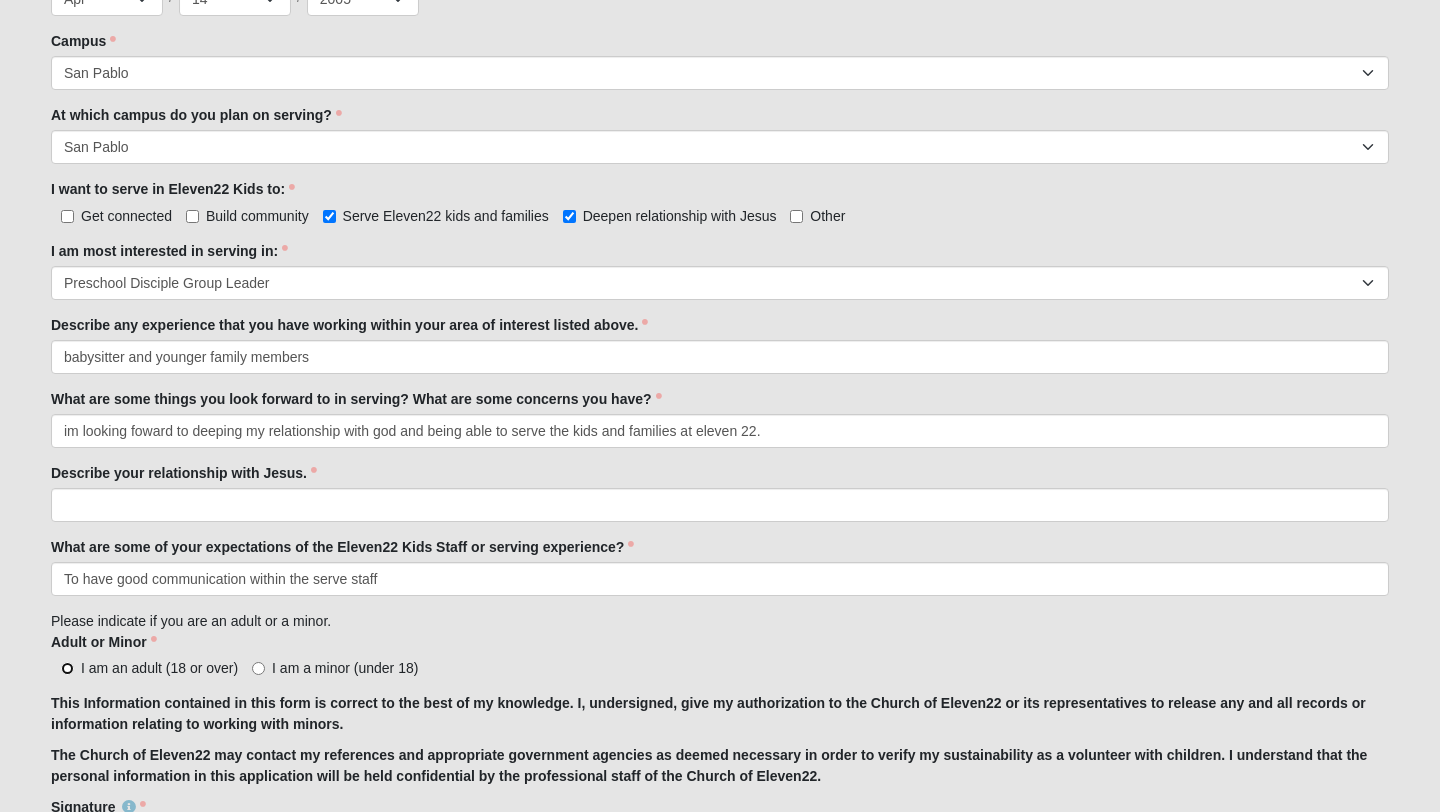 radio on "true" 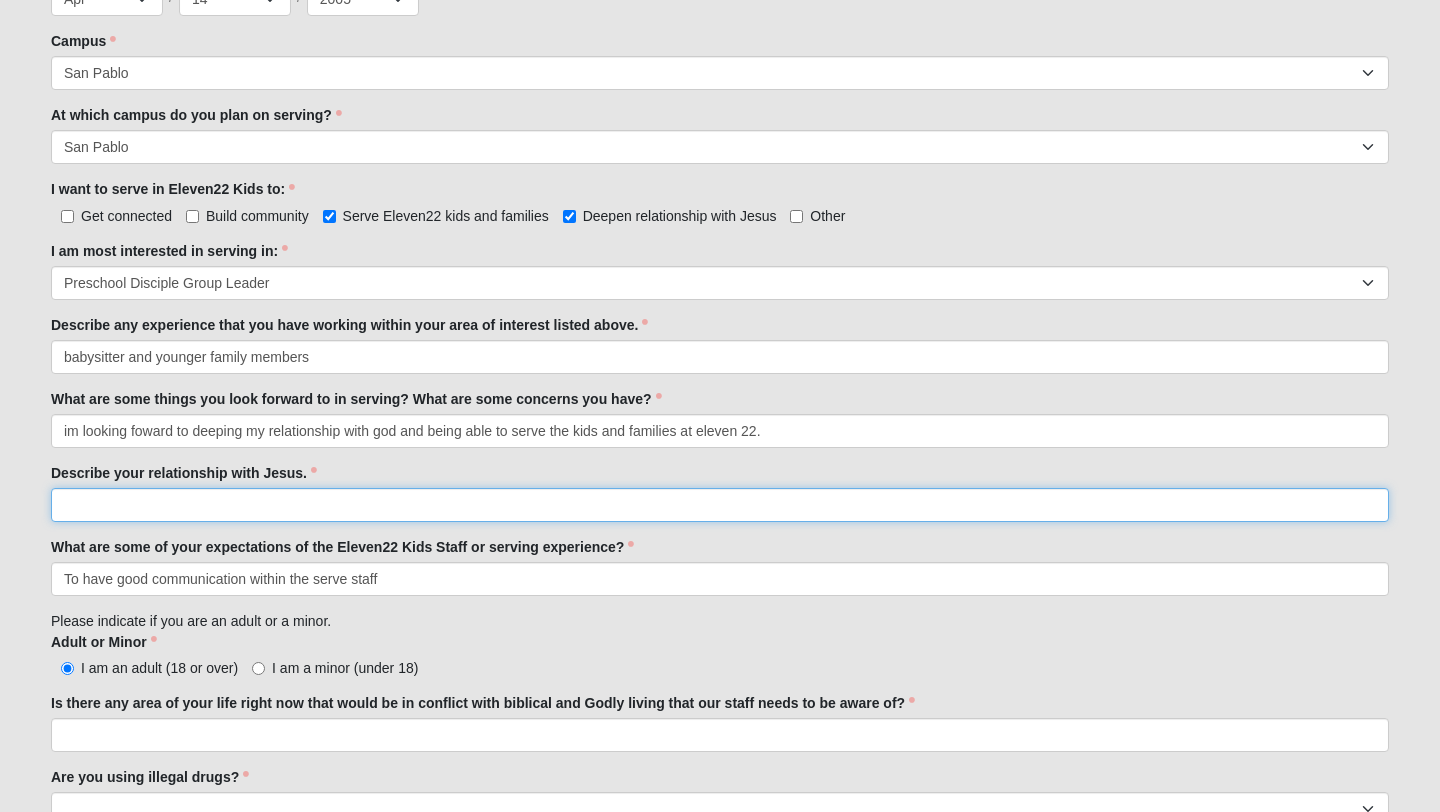 click on "Describe your relationship with Jesus." at bounding box center [720, 505] 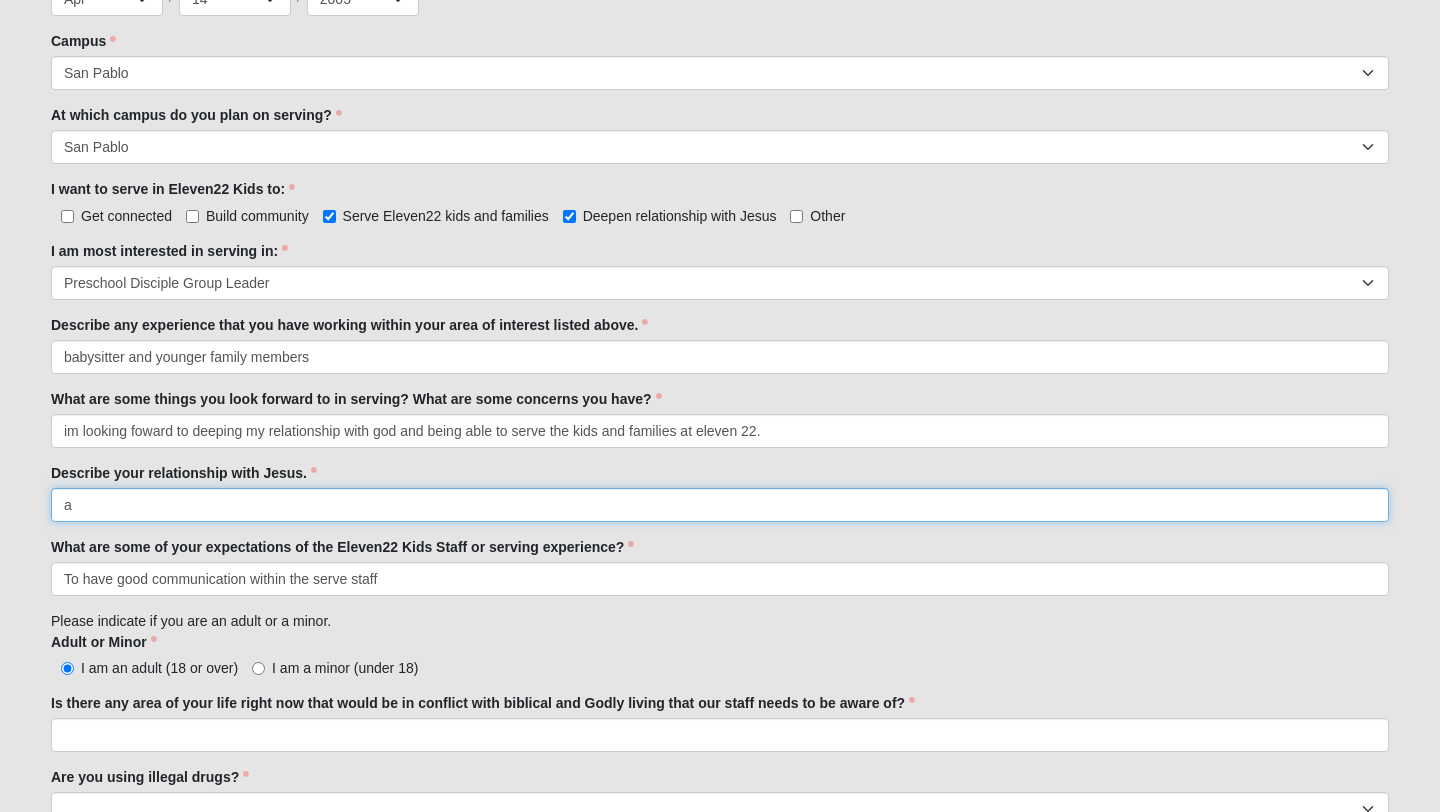 type on "a" 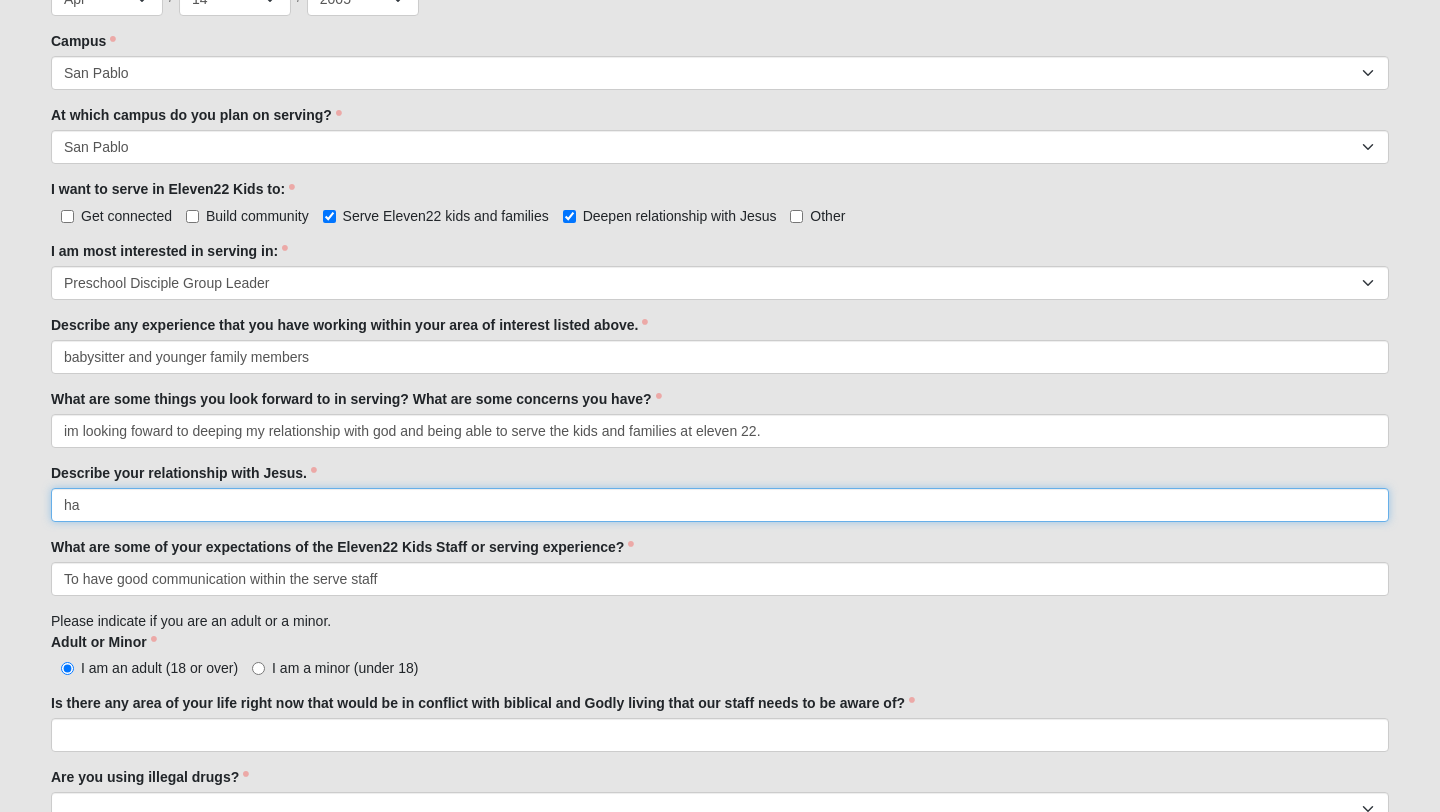 type on "h" 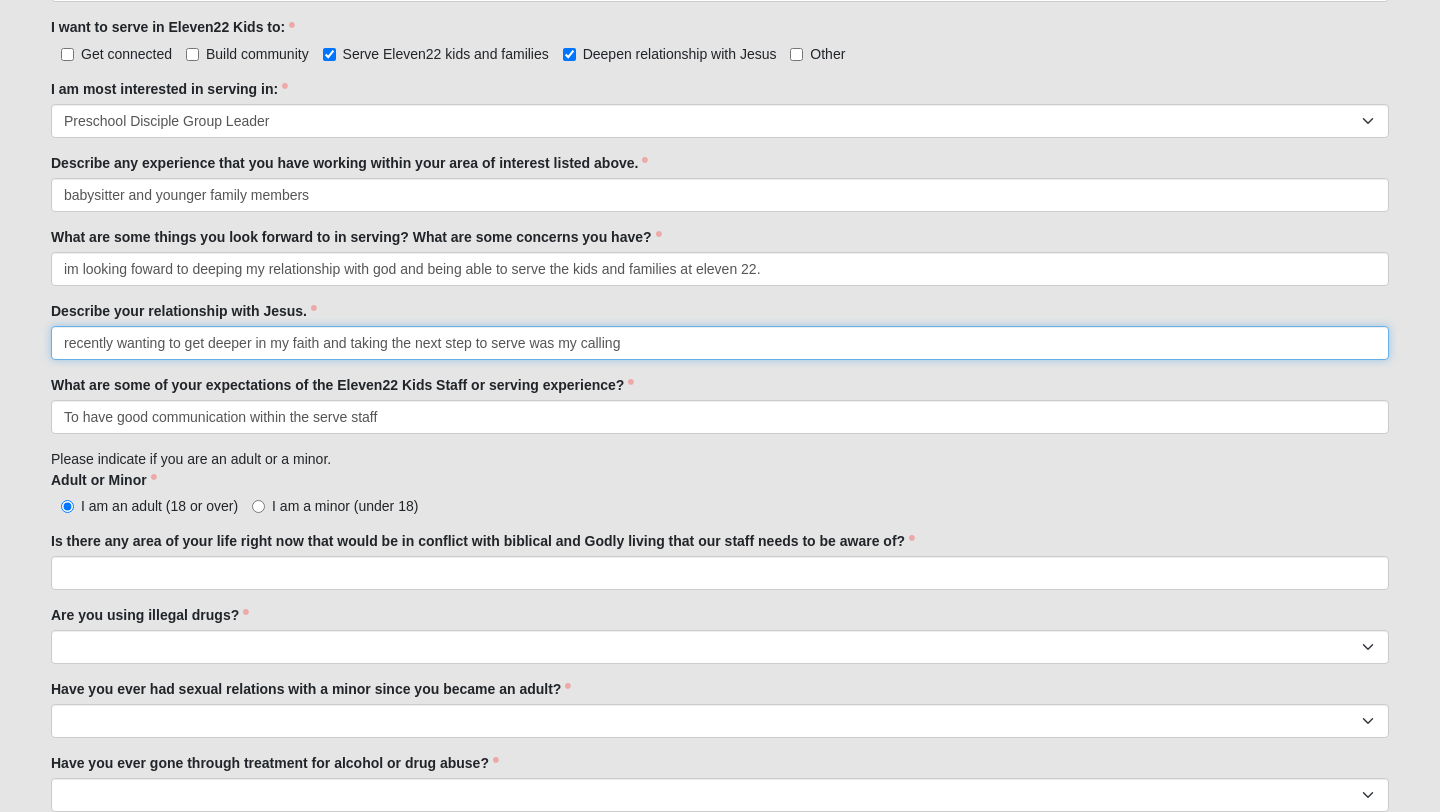 scroll, scrollTop: 1156, scrollLeft: 0, axis: vertical 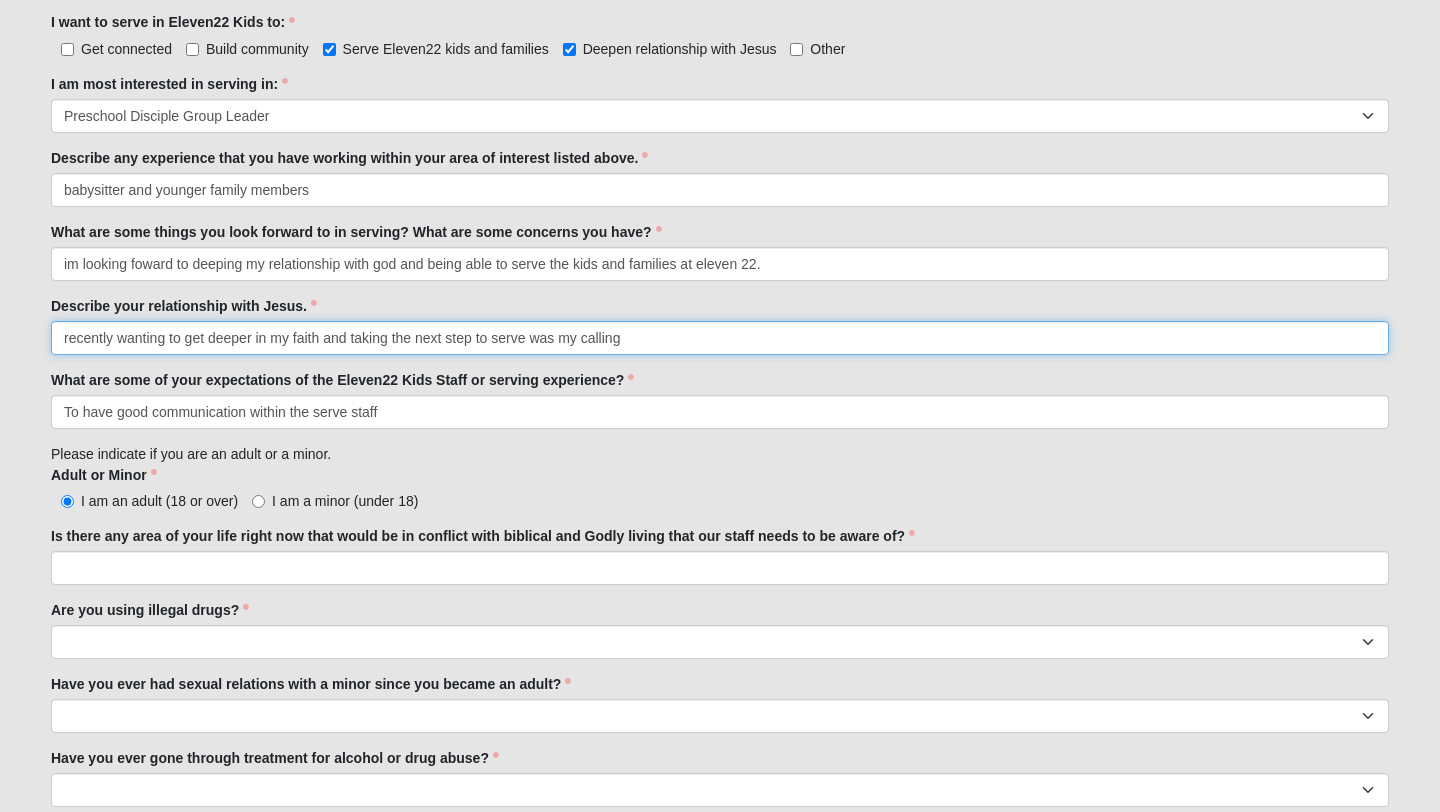 type on "recently wanting to get deeper in my faith and taking the next step to serve was my calling" 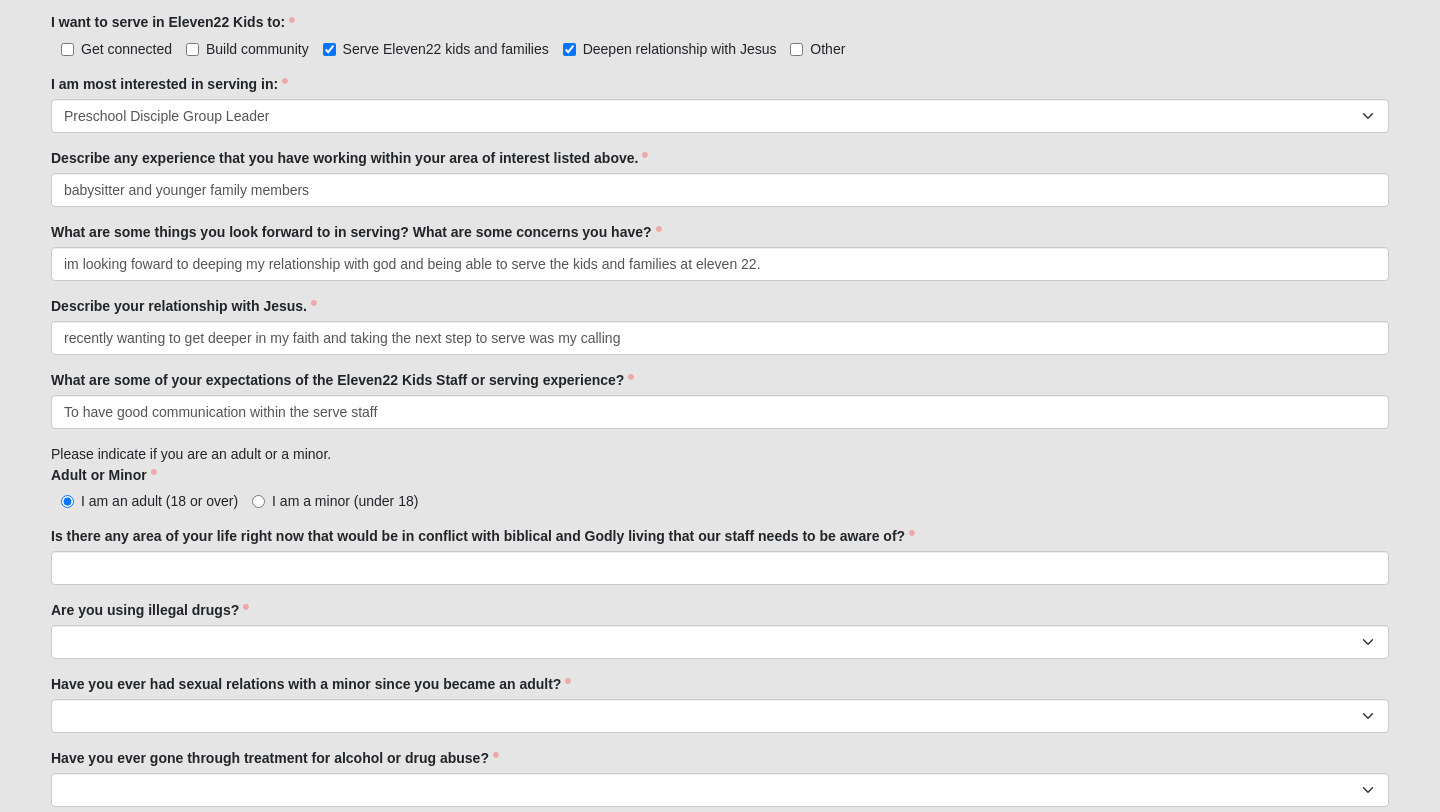click on "Applicant is in the same immediate family as
[NAME]
None of the above
Answer to which family is required.
Family Member to Register
[NAME]
Page Title
First Name
[NAME]
First Name is required.
Last Name
[NAME]
Last Name is required.
Email
[EMAIL]
Email address is not valid
Email is required.
Mobile
[PHONE]
Mobile is required.
Gender
Male
Female
Gender is required.
Birthday
Jan" at bounding box center (720, 2501) 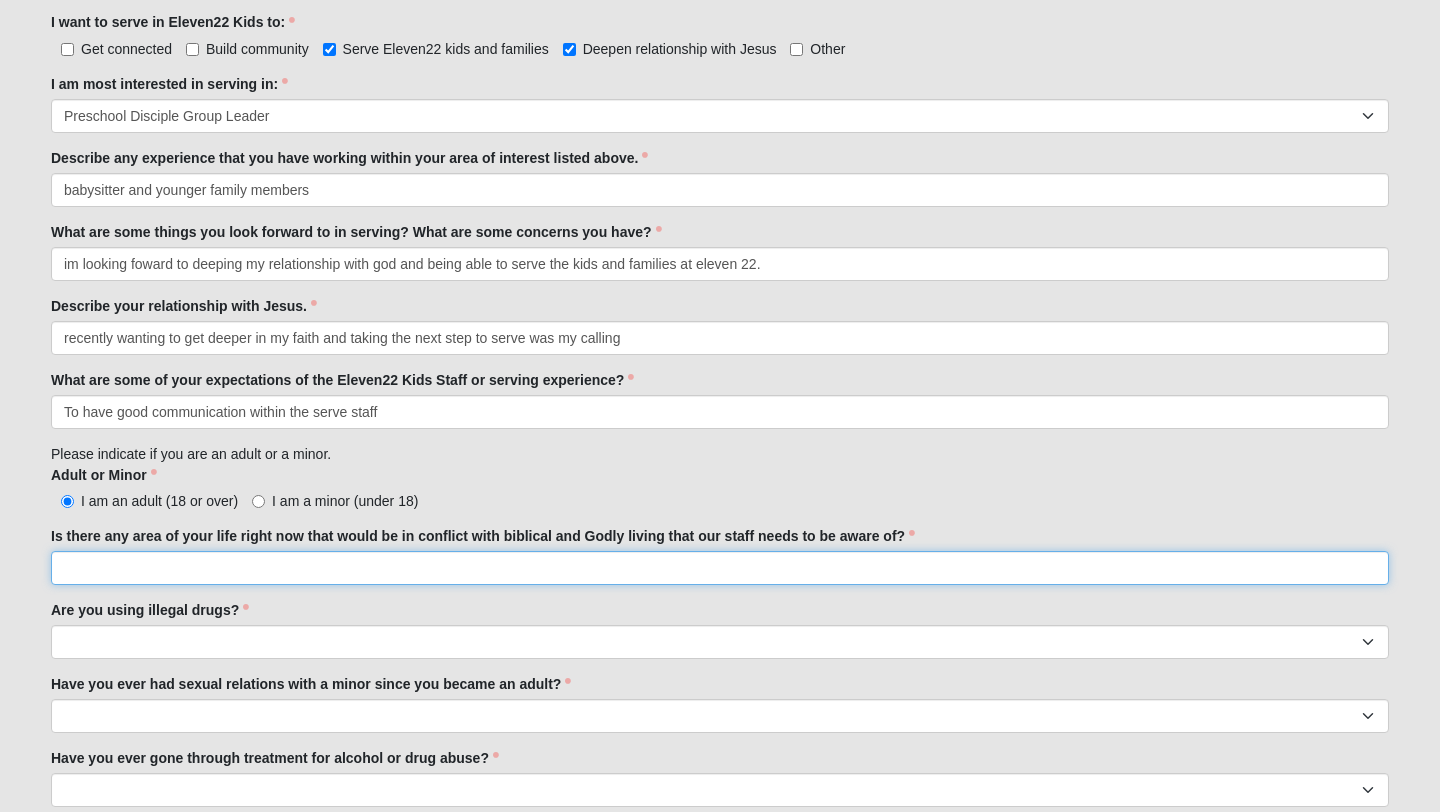 click on "Is there any area of your life right now that would be in conflict with biblical and Godly living that our staff needs to be aware of?" at bounding box center [720, 568] 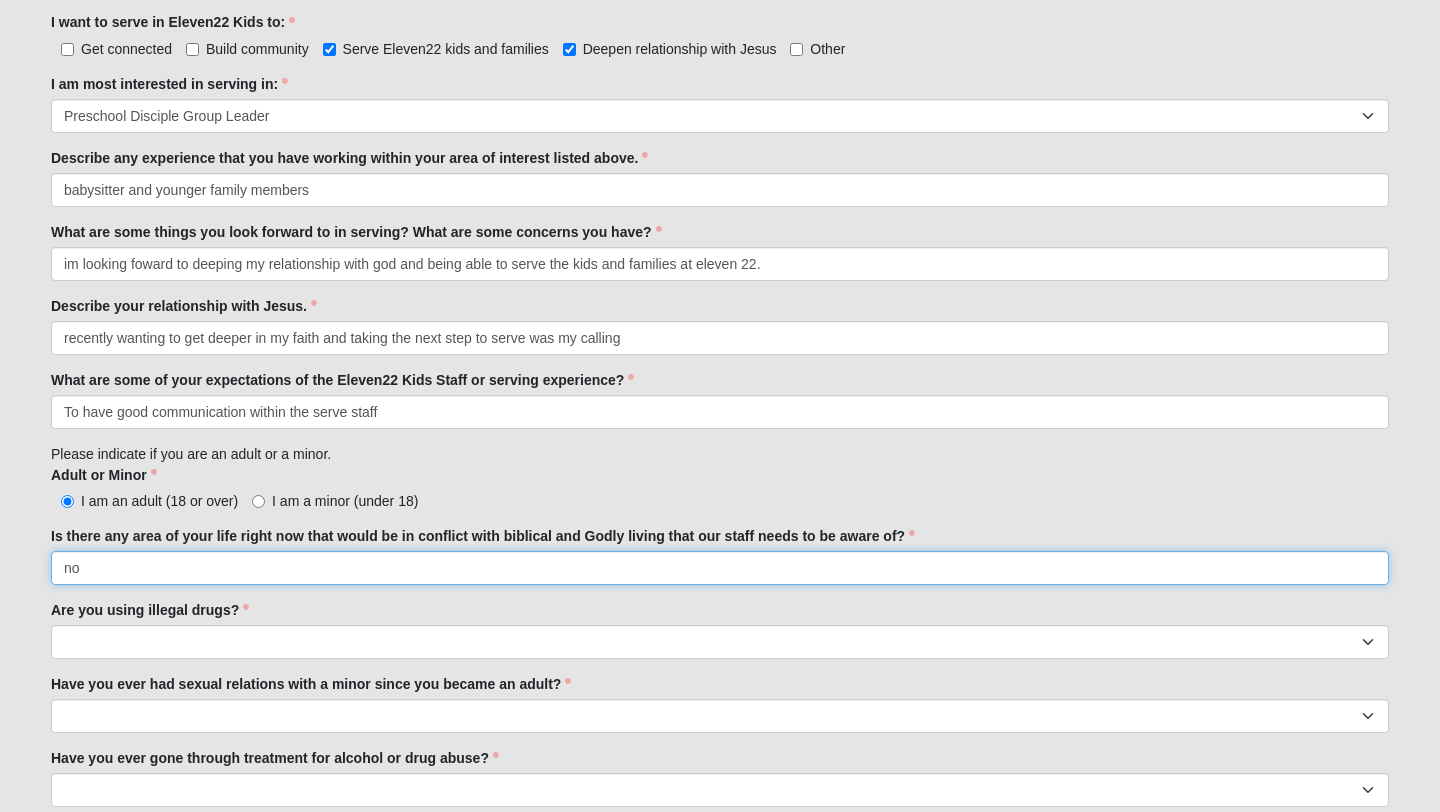 type on "no" 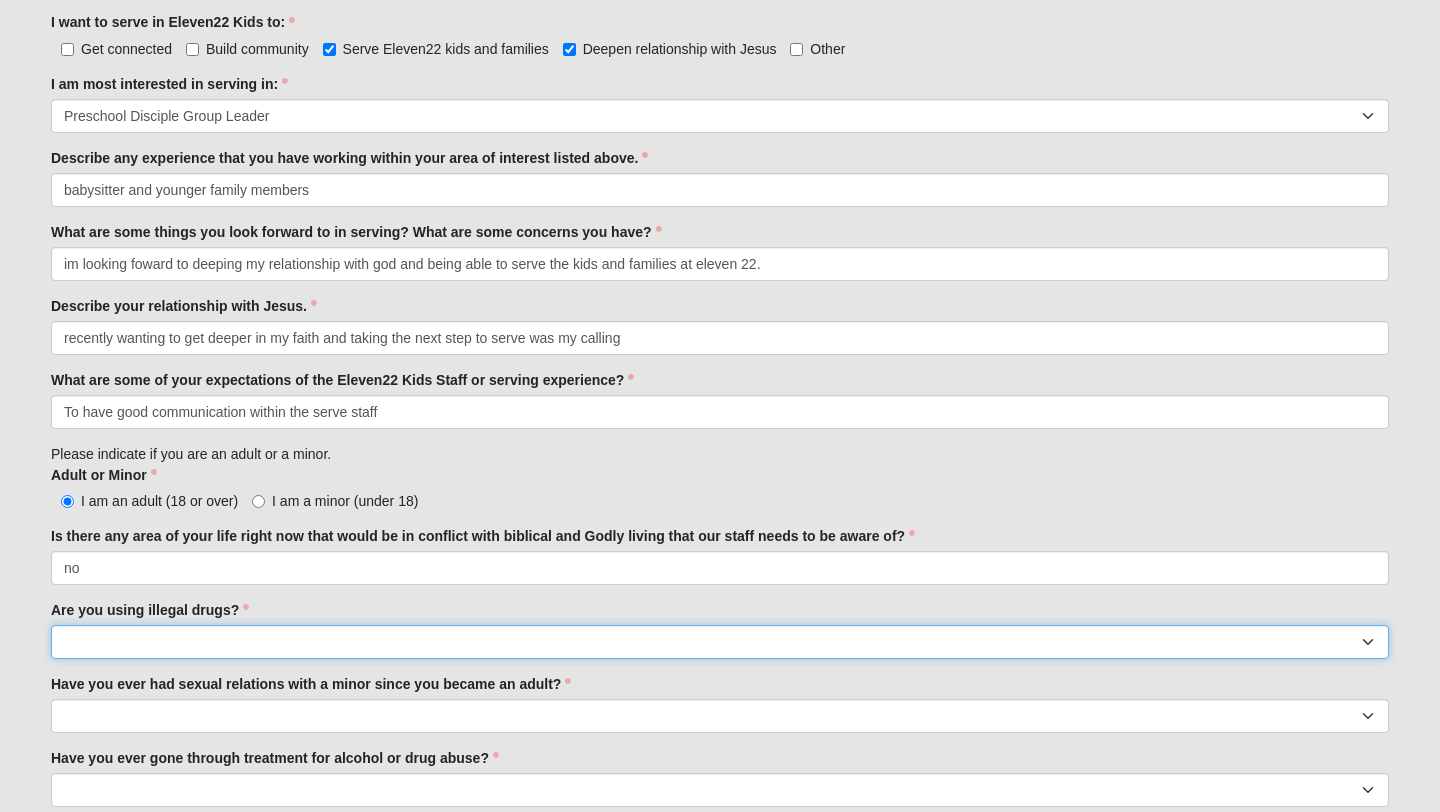 click on "Yes
No" at bounding box center [720, 642] 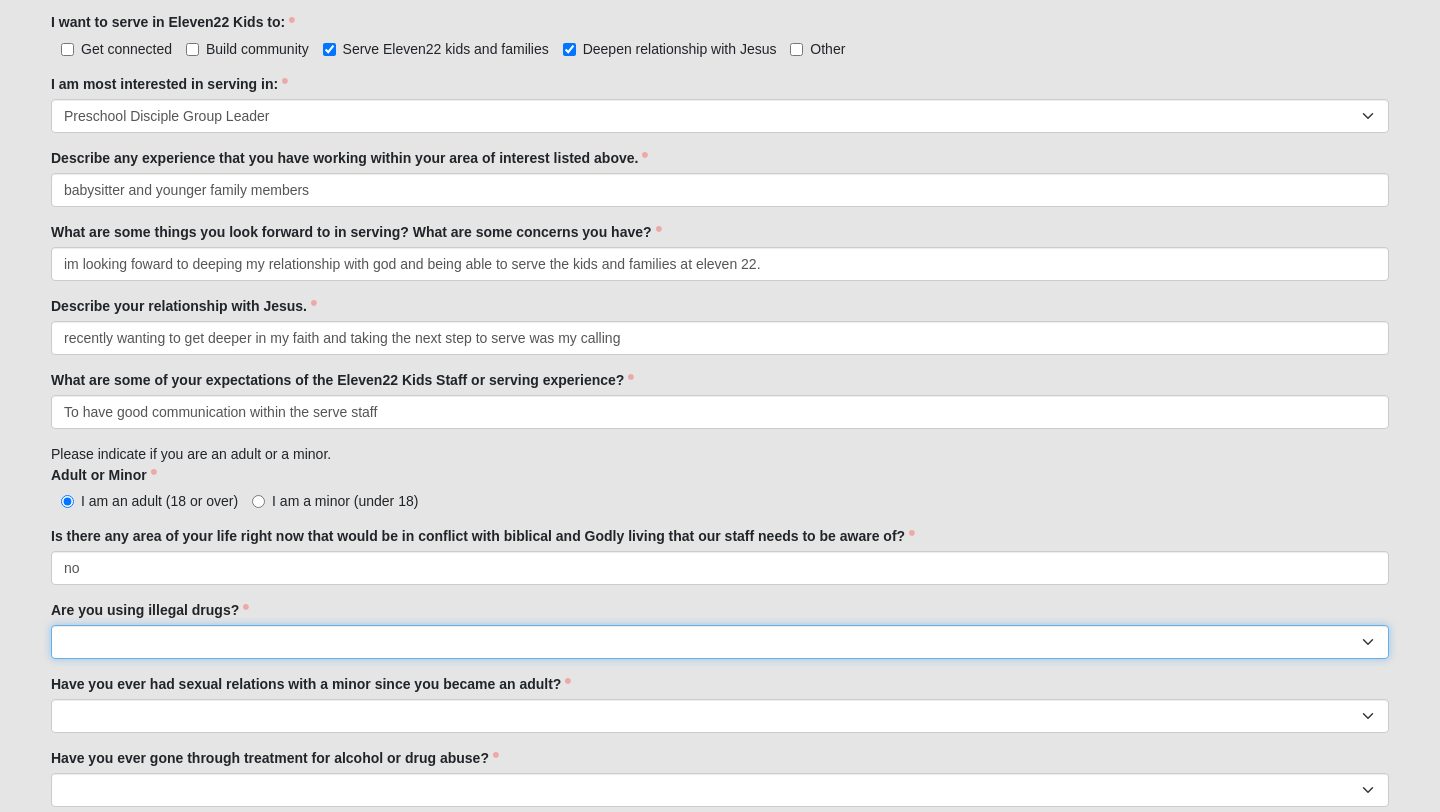 select on "No" 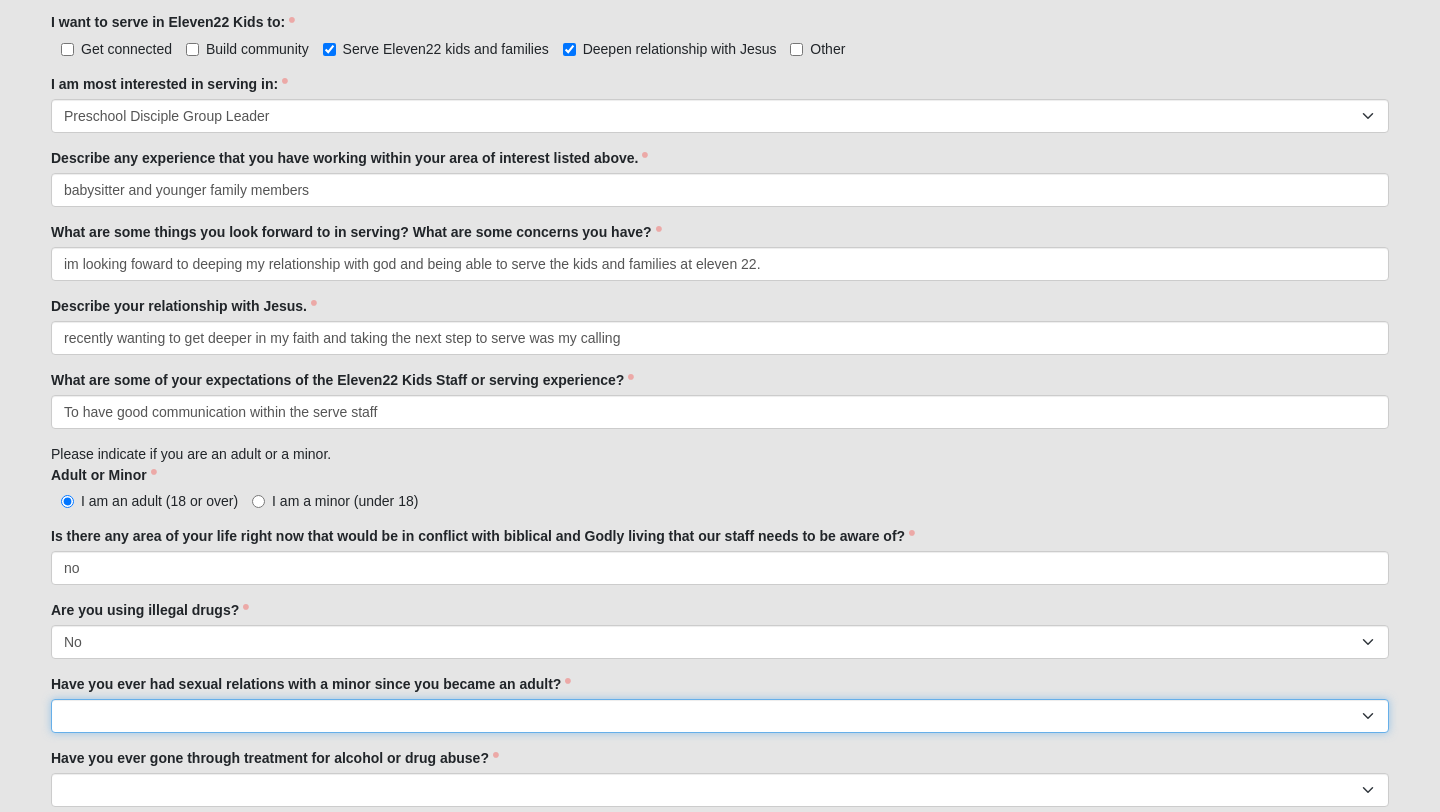 click on "Yes
No" at bounding box center (720, 716) 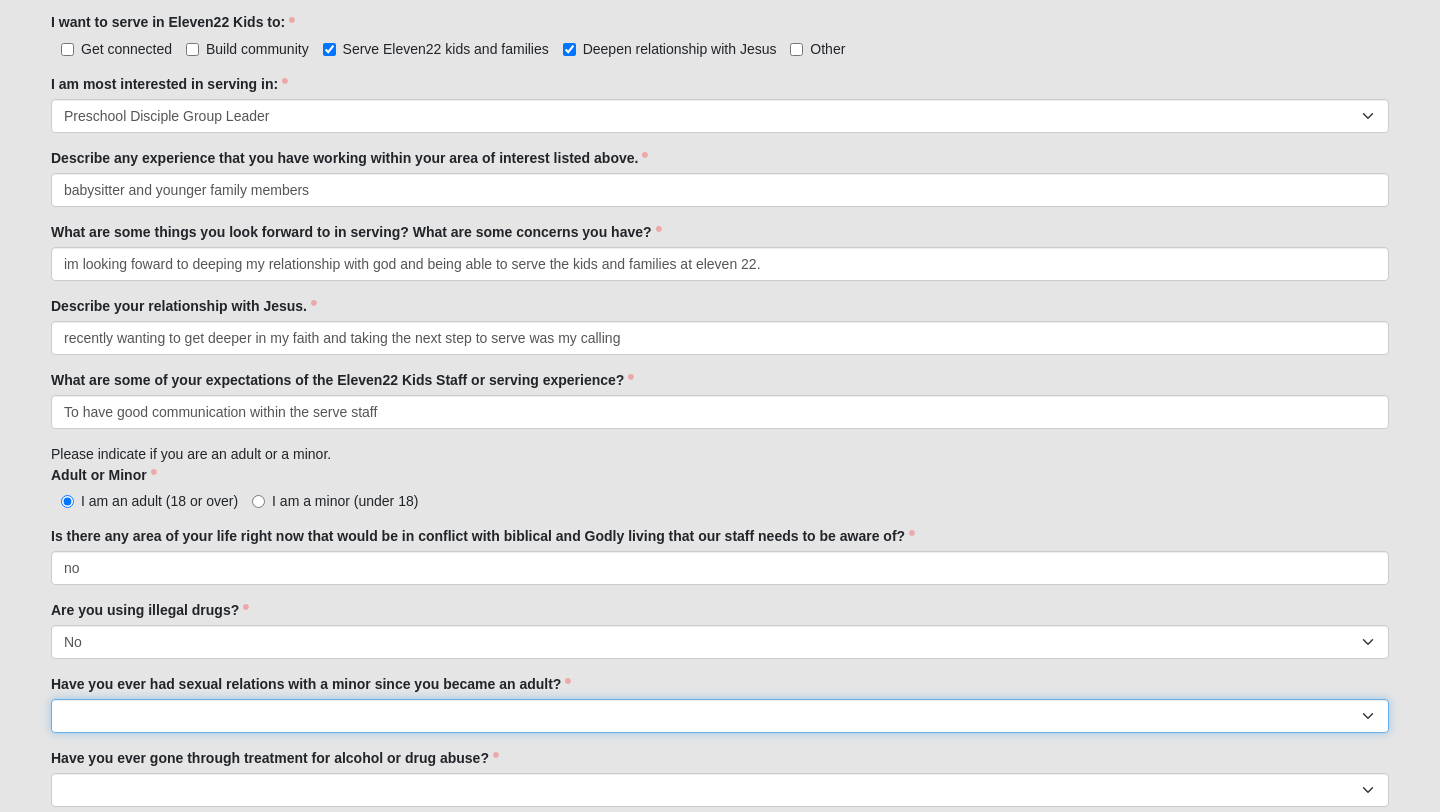select on "No" 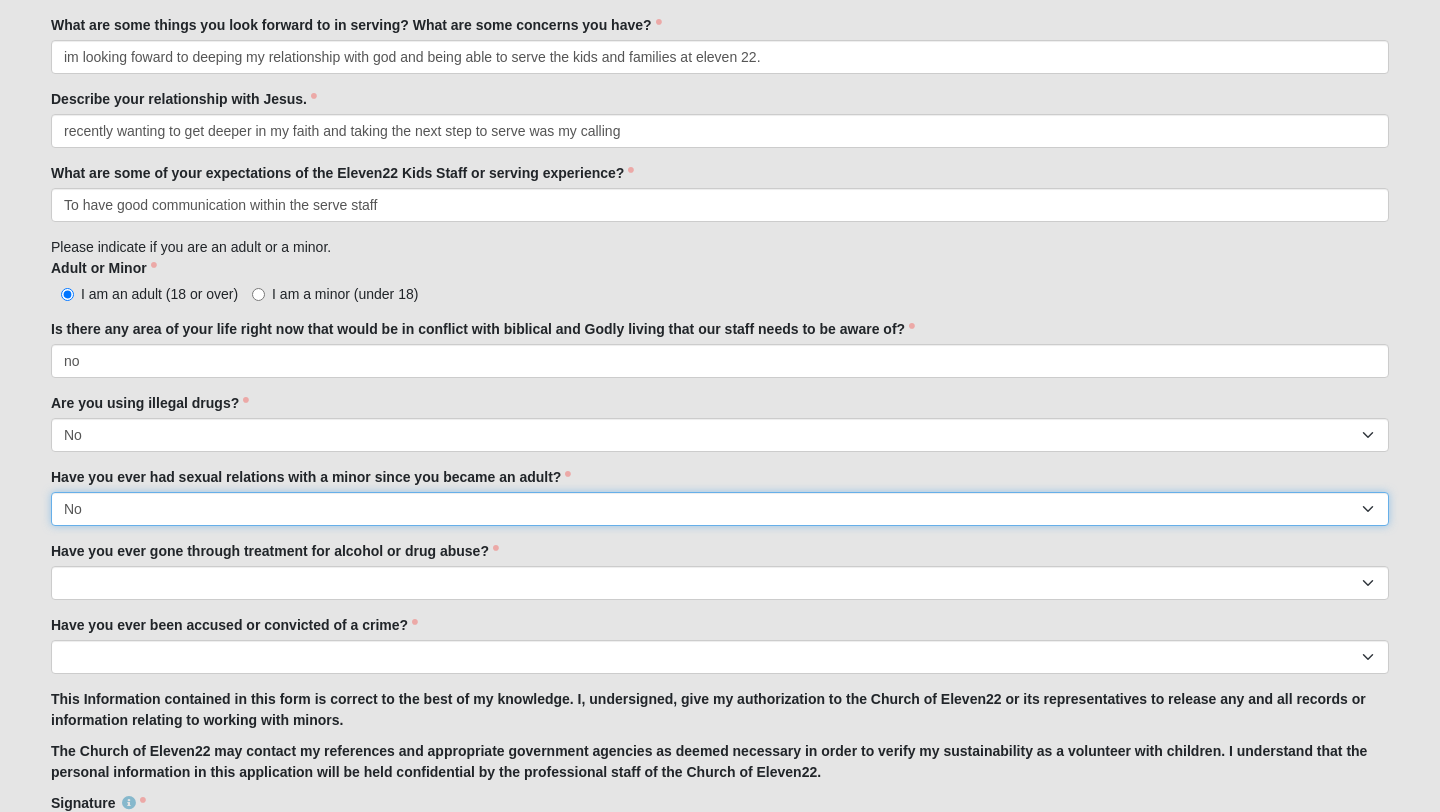 scroll, scrollTop: 1373, scrollLeft: 0, axis: vertical 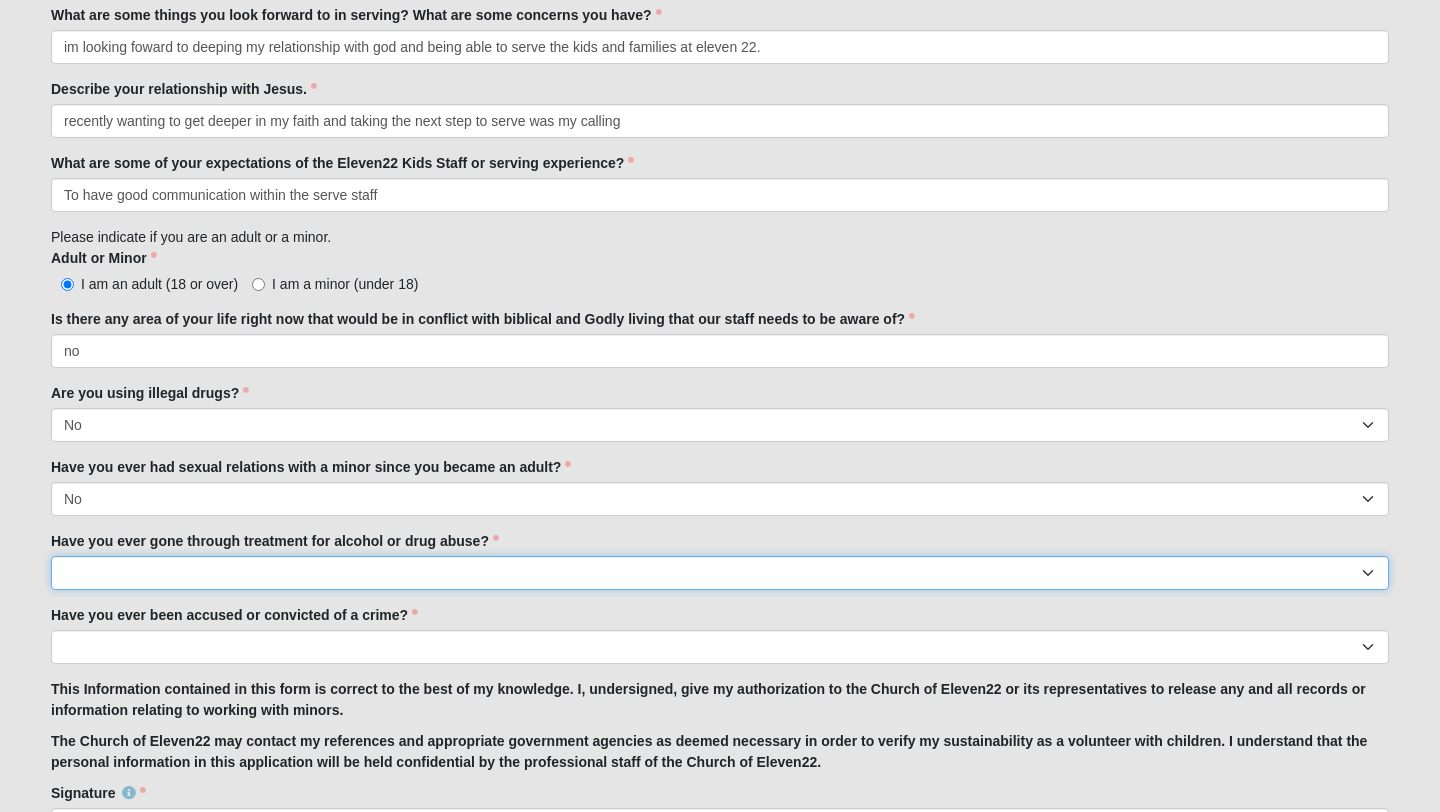 click on "Yes
No" at bounding box center [720, 573] 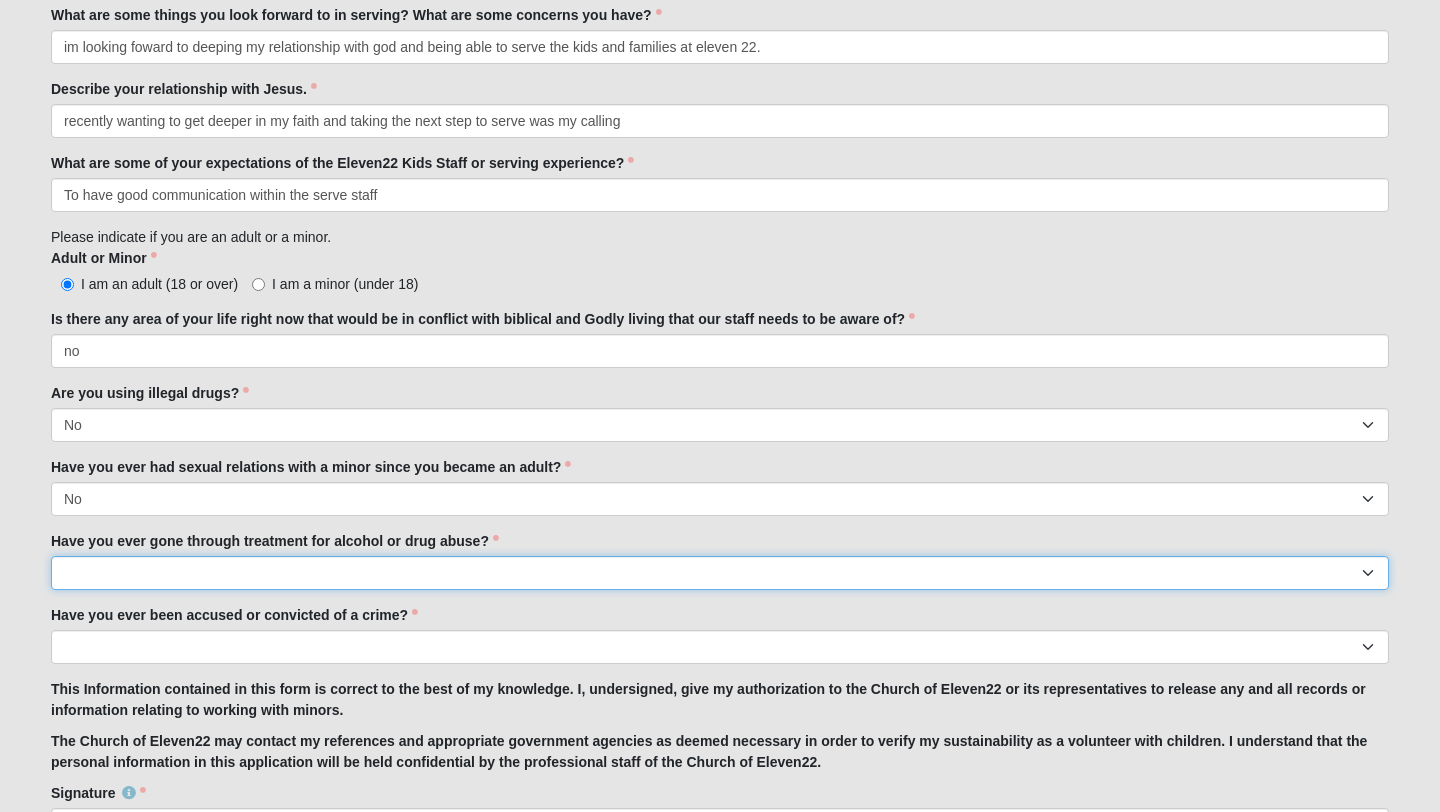 select on "No" 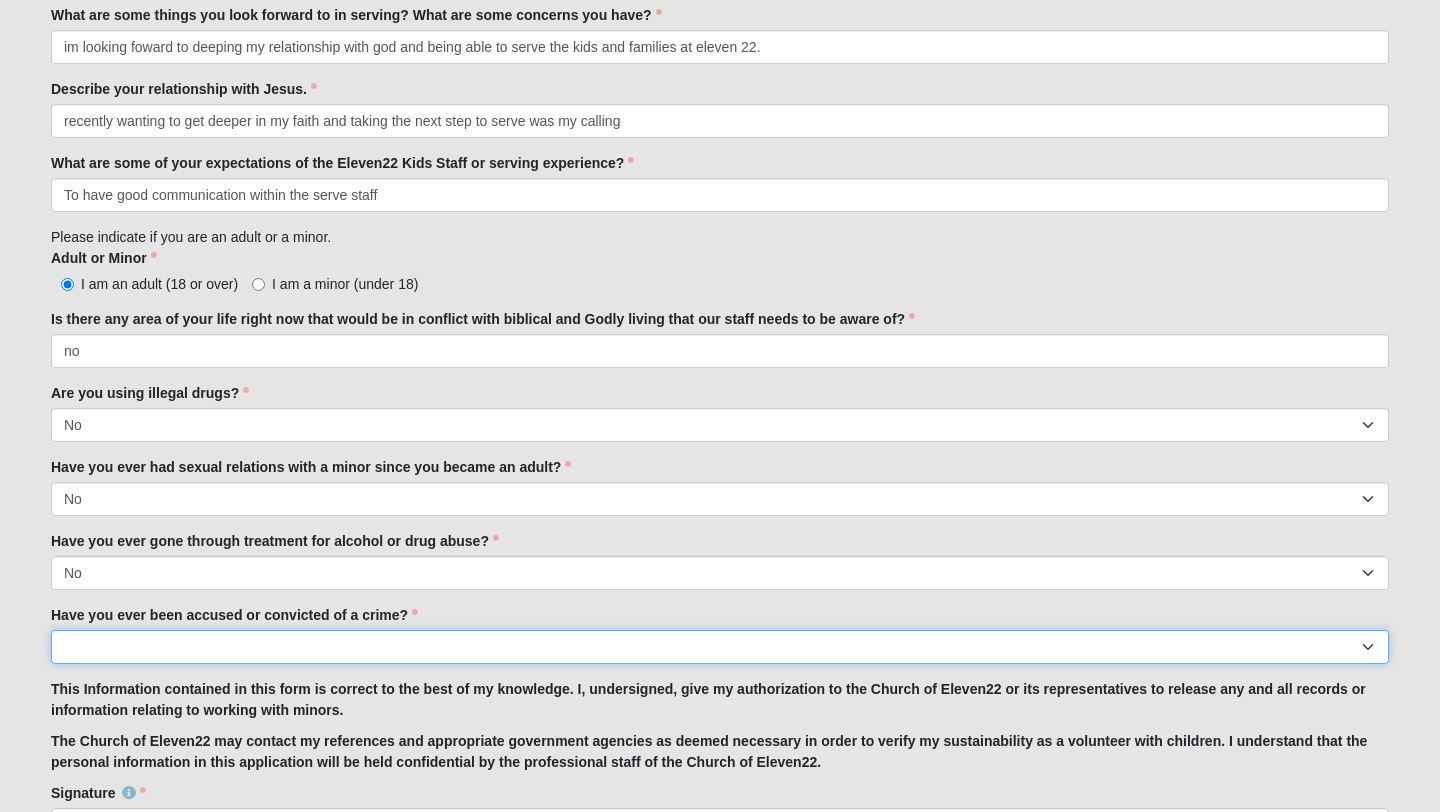 click on "Yes
No" at bounding box center (720, 647) 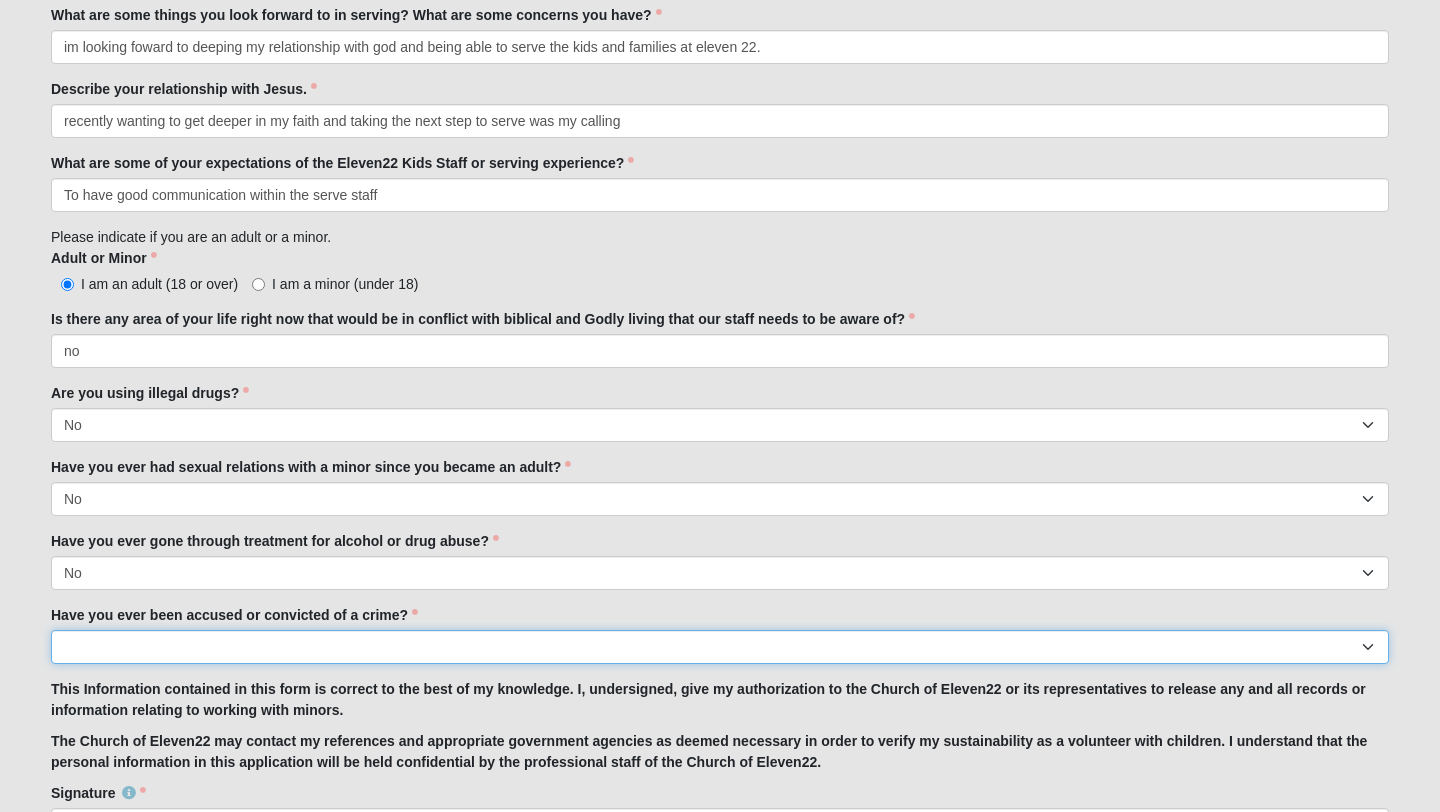 select on "No" 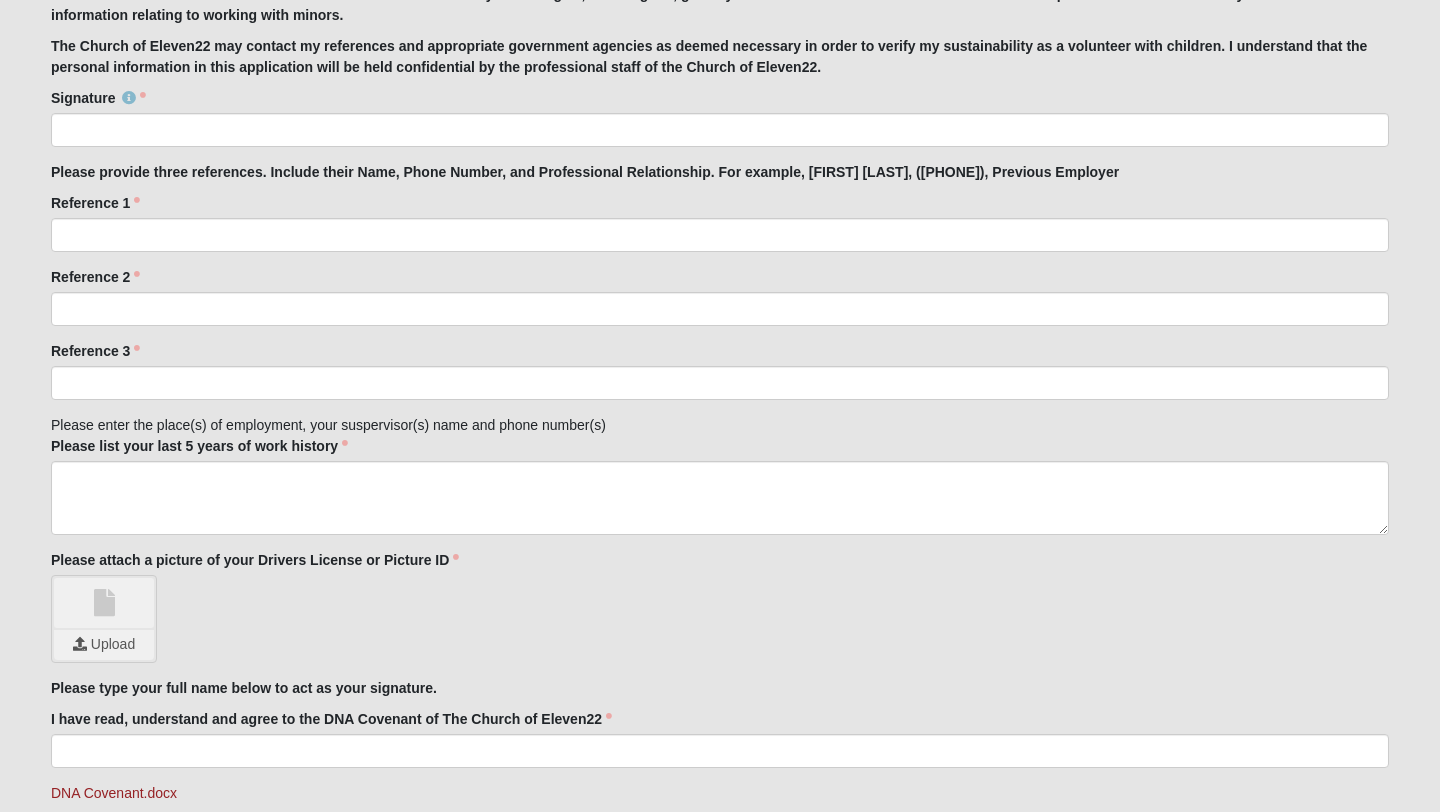 scroll, scrollTop: 2071, scrollLeft: 0, axis: vertical 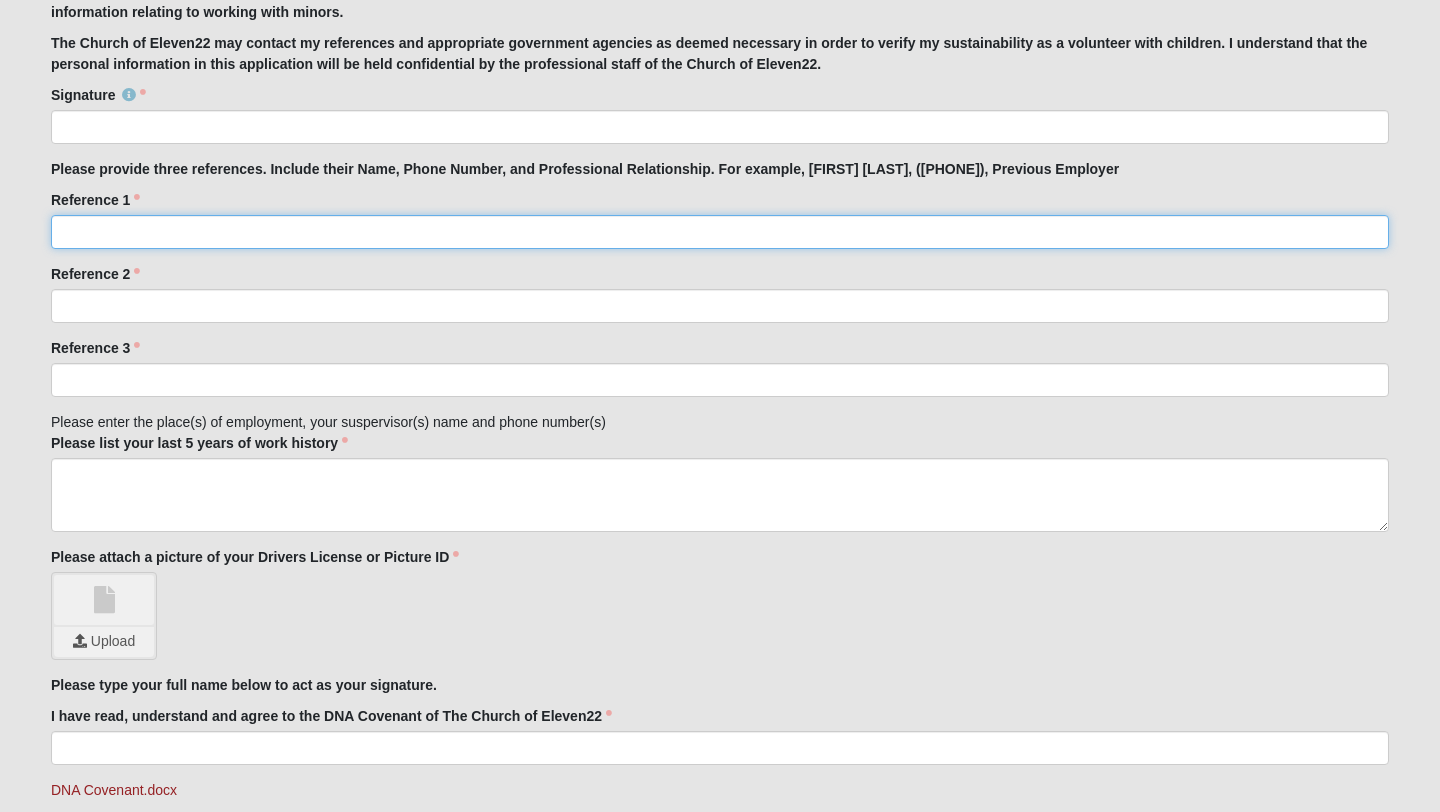 click on "Reference 1" at bounding box center (720, 232) 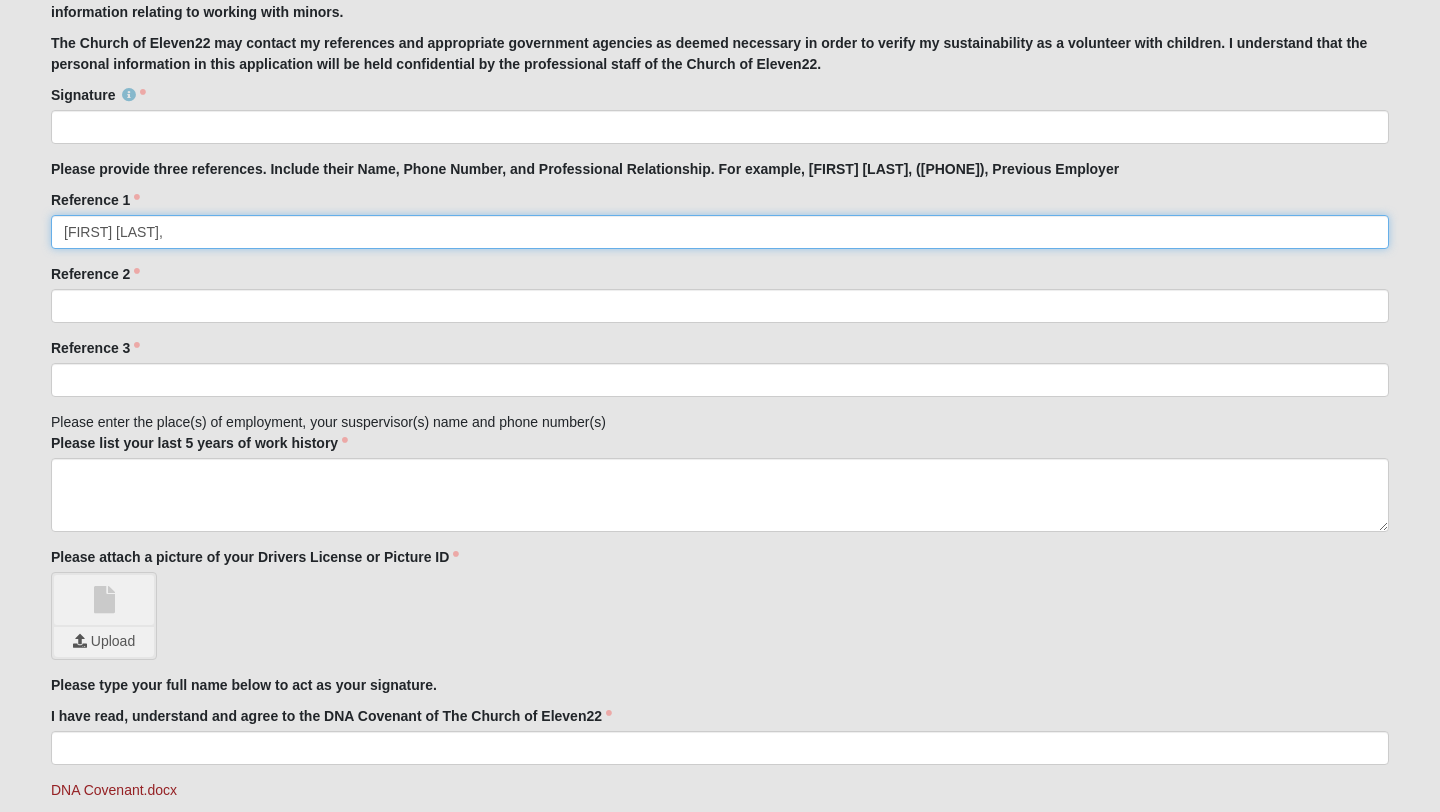 type on "[FIRST] [LAST]," 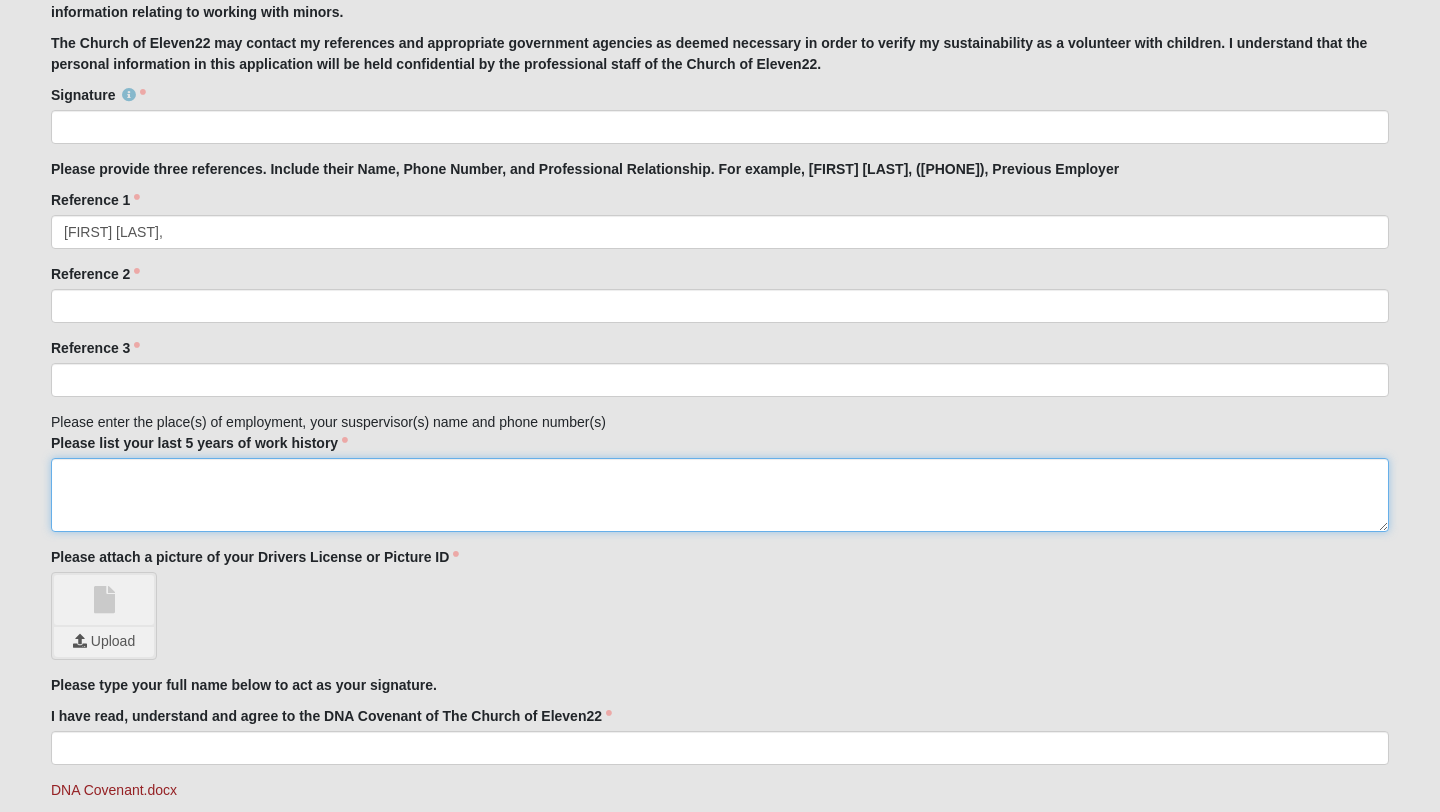 click on "Please list your last 5 years of work history" at bounding box center [720, 495] 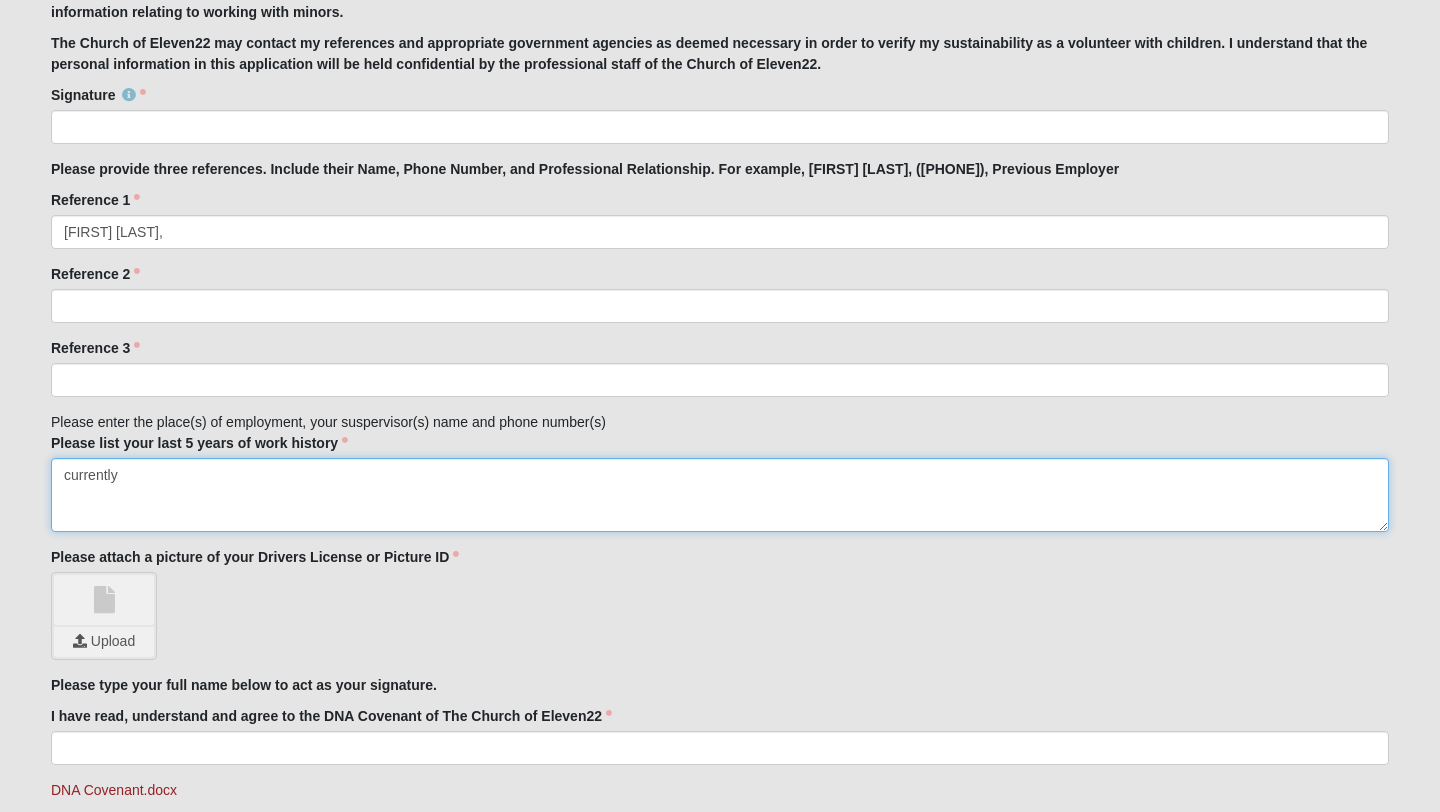 type on "currently" 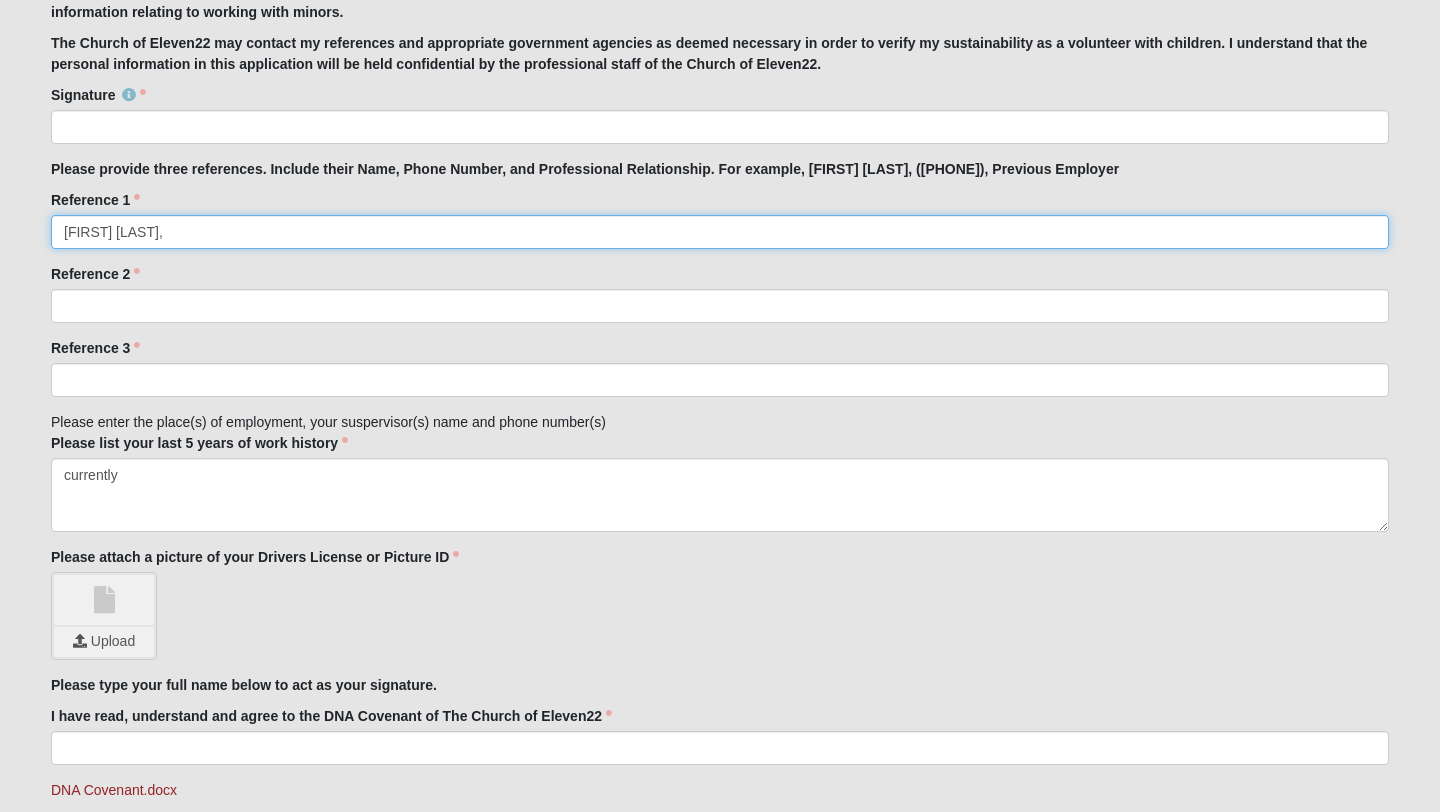 click on "[FIRST] [LAST]," at bounding box center (720, 232) 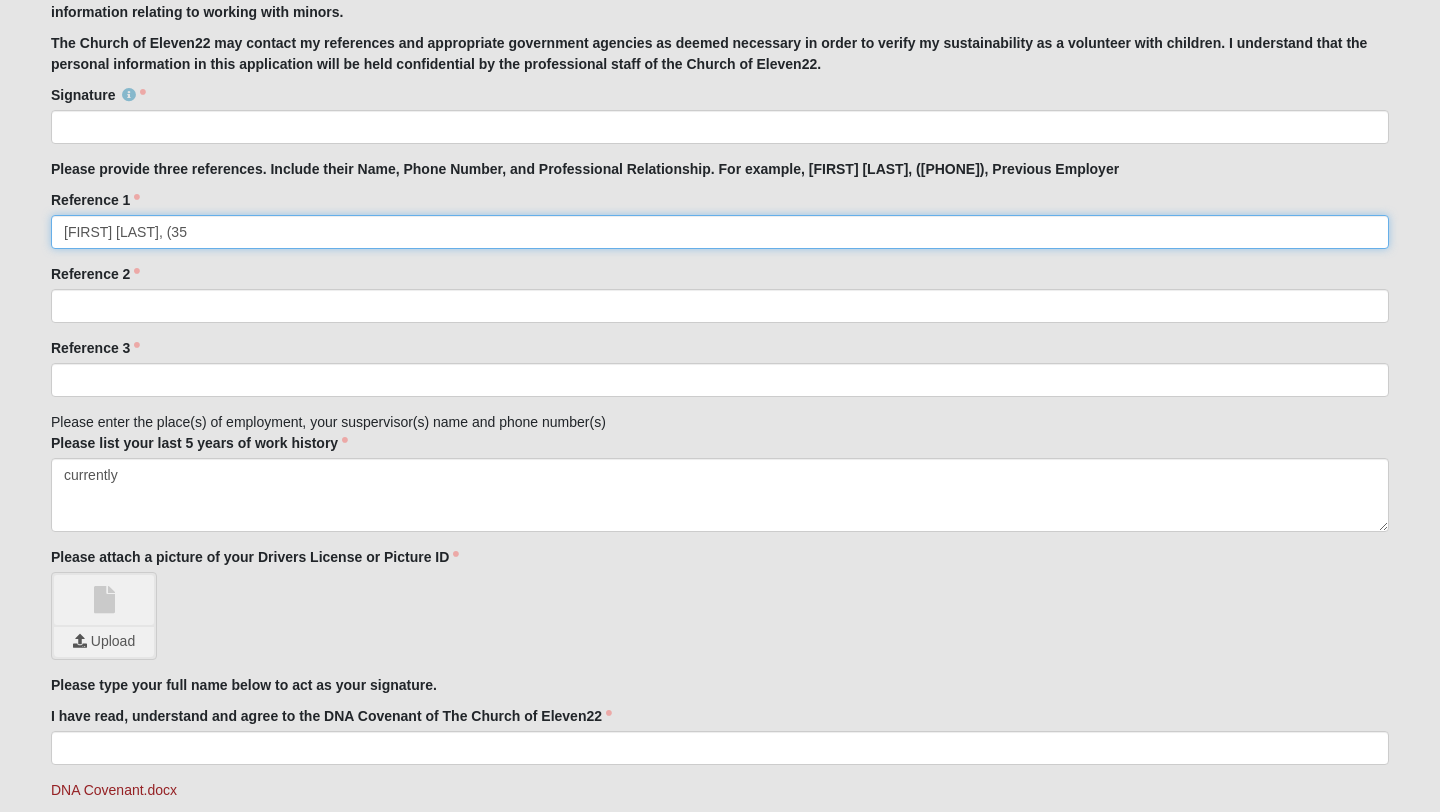 type on "[FIRST] [LAST], (35" 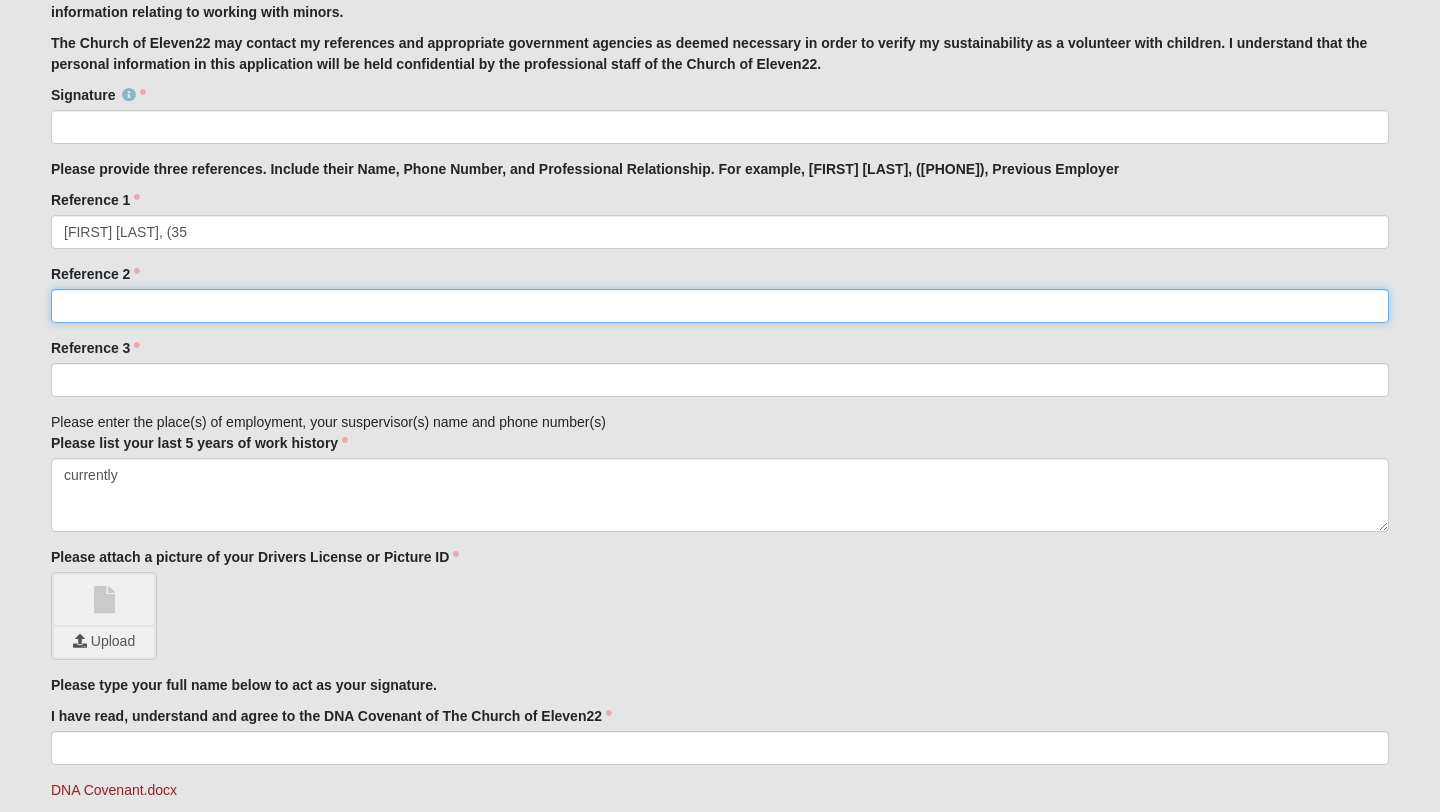 click on "Reference 2" at bounding box center (720, 306) 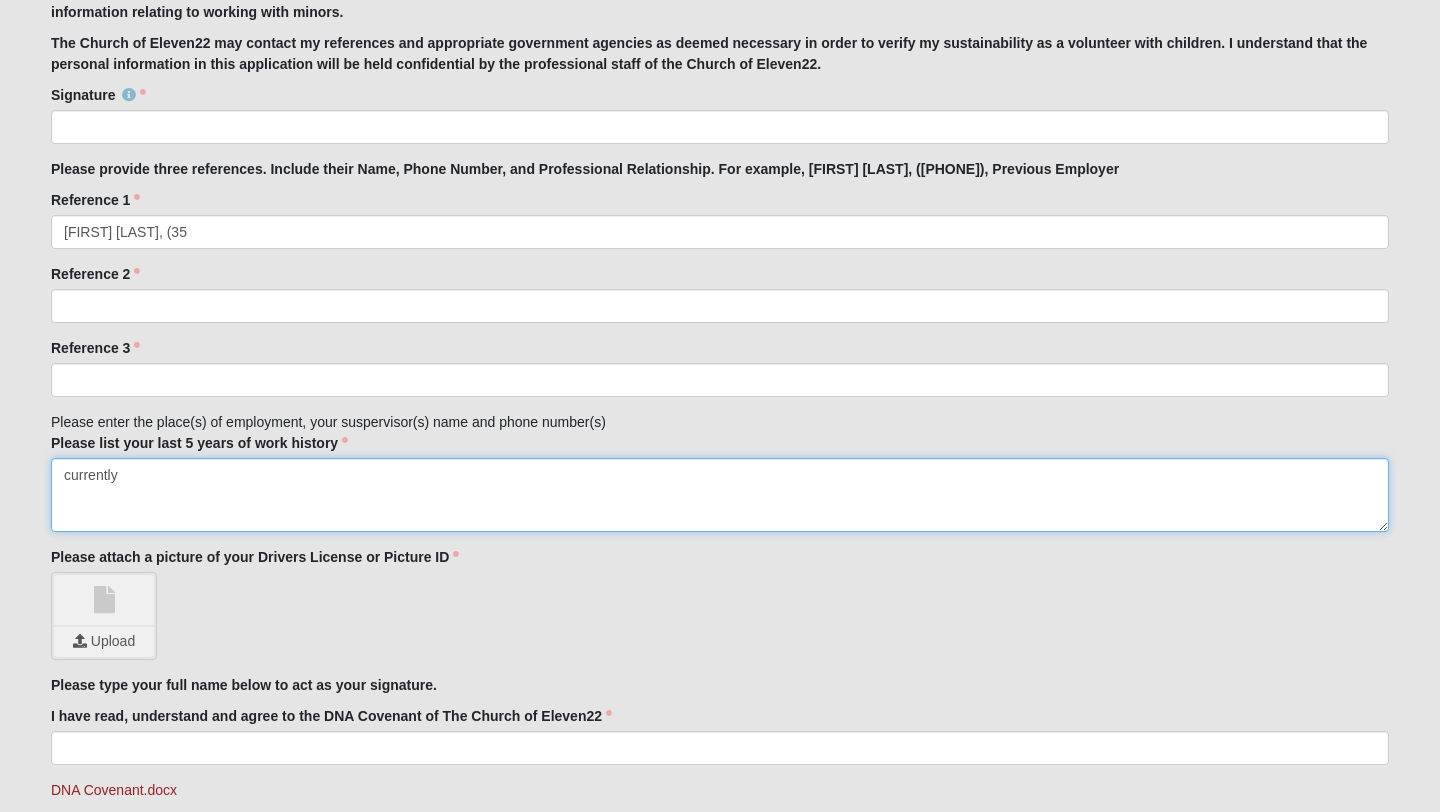 click on "currently" at bounding box center [720, 495] 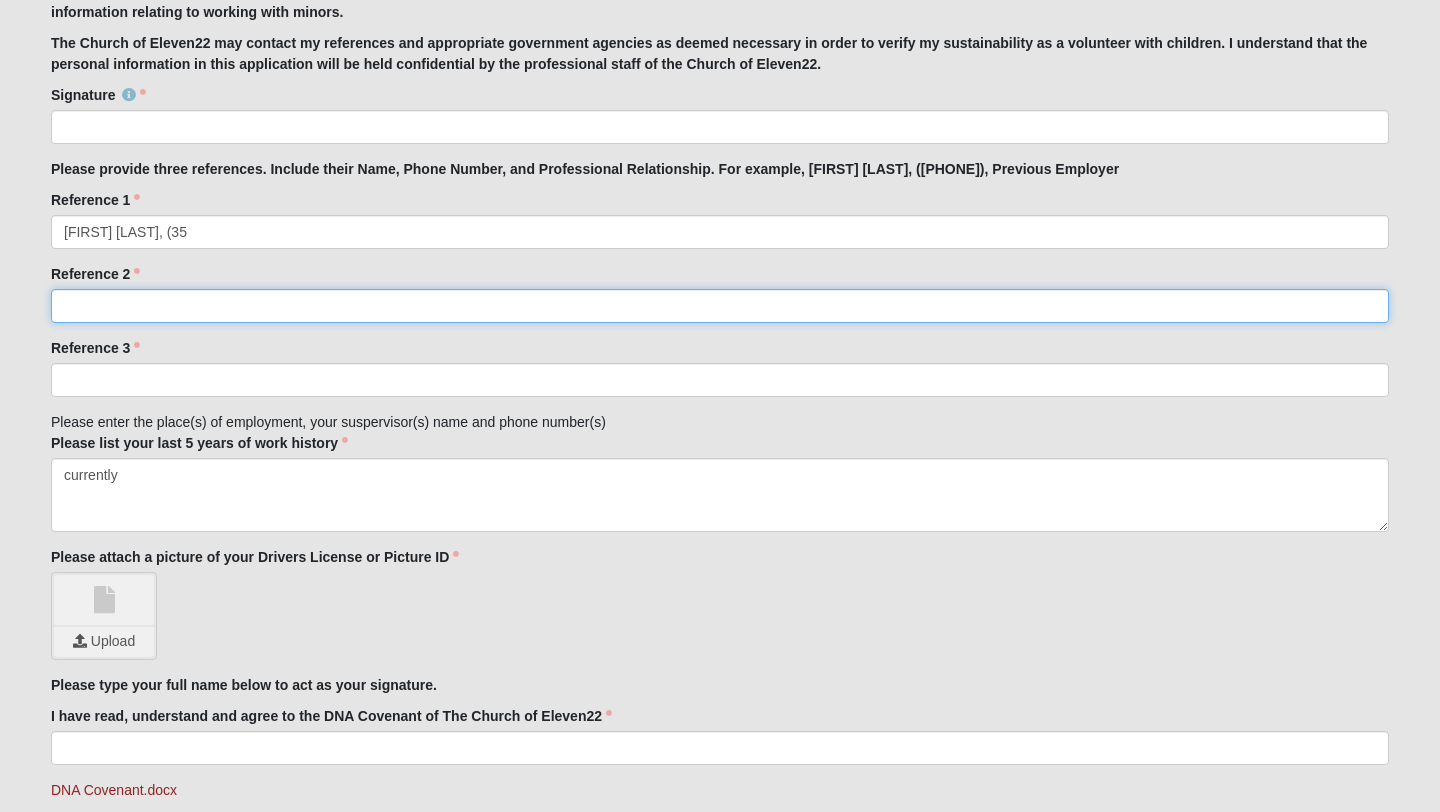 click on "Reference 2" at bounding box center (720, 306) 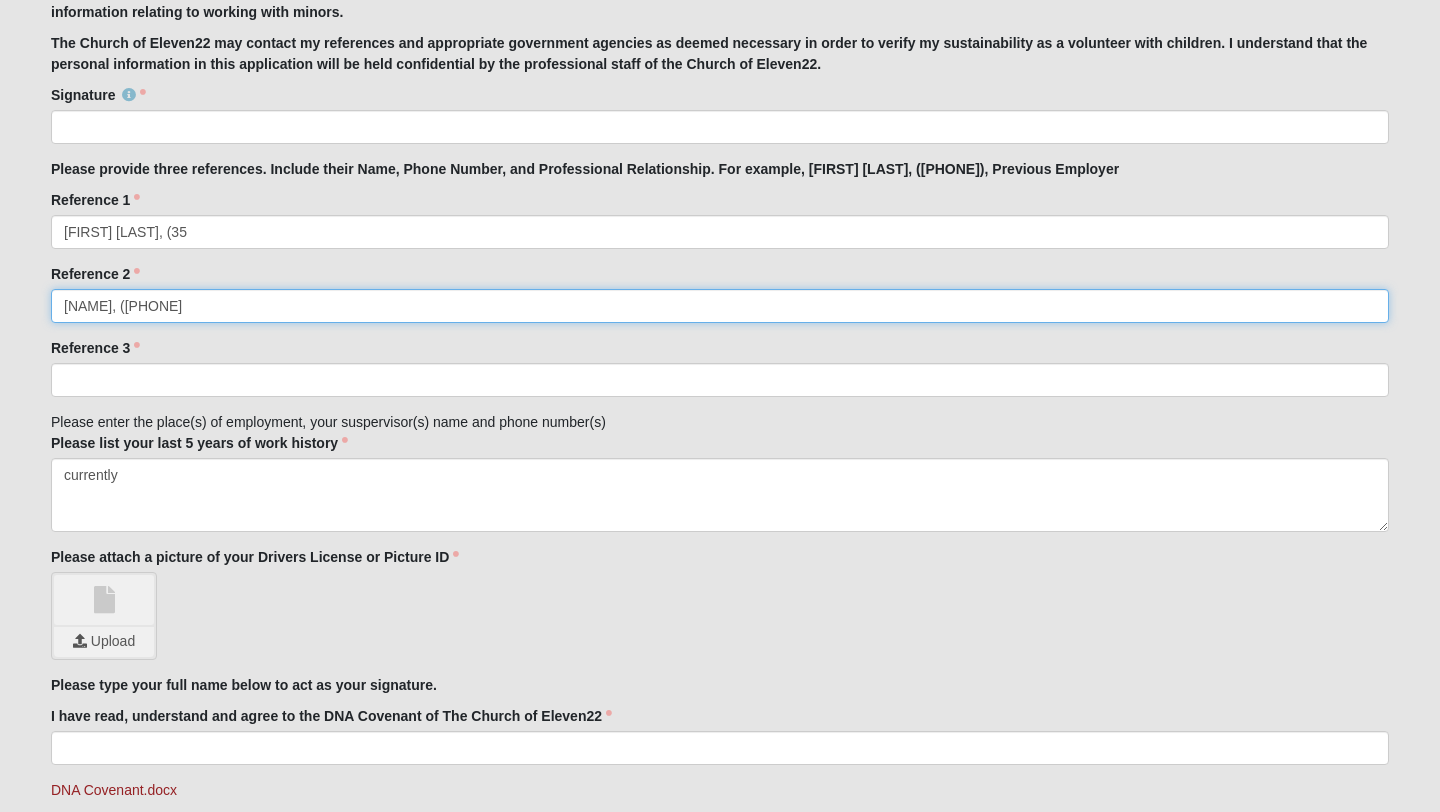 type on "[NAME], ([PHONE]" 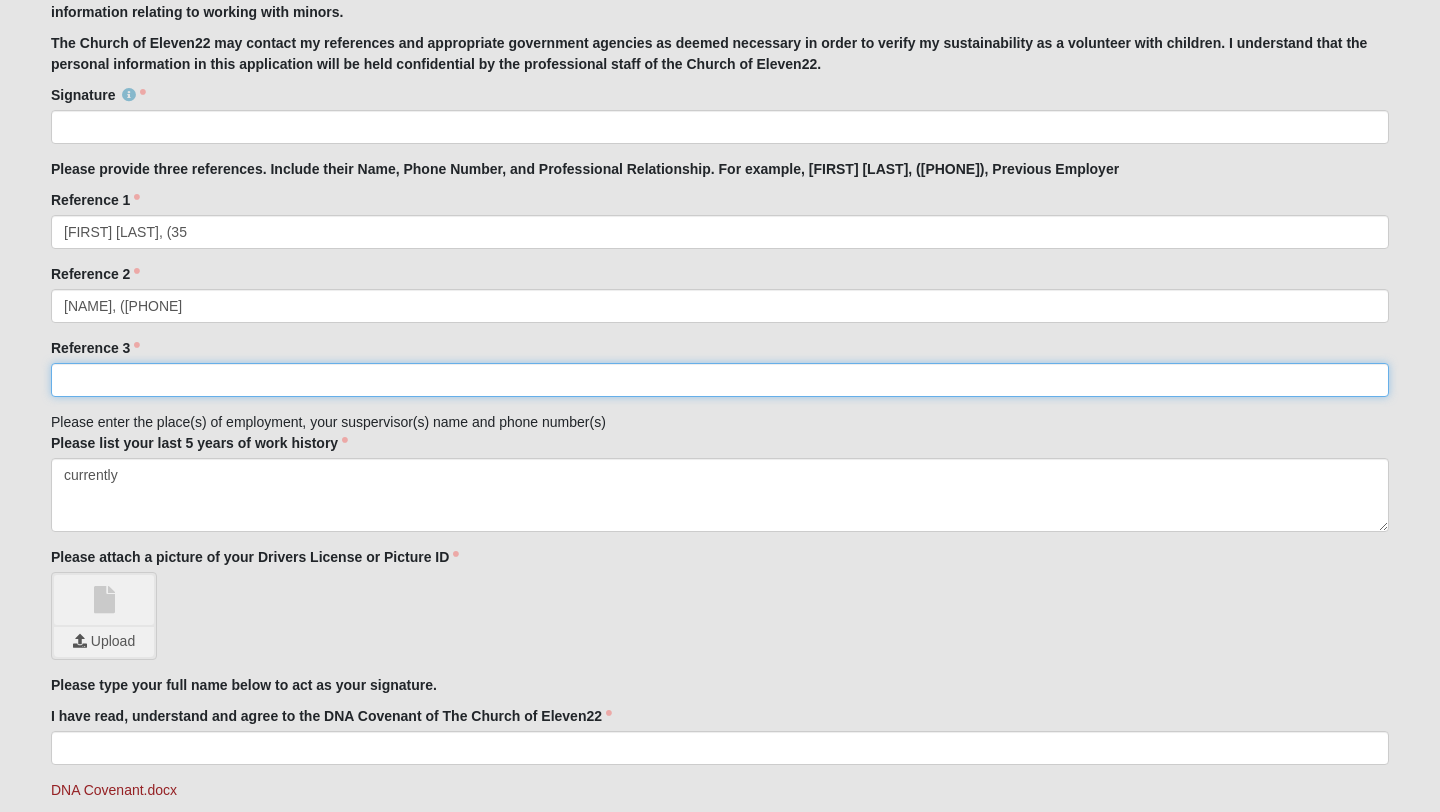 click on "Reference 3" at bounding box center [720, 380] 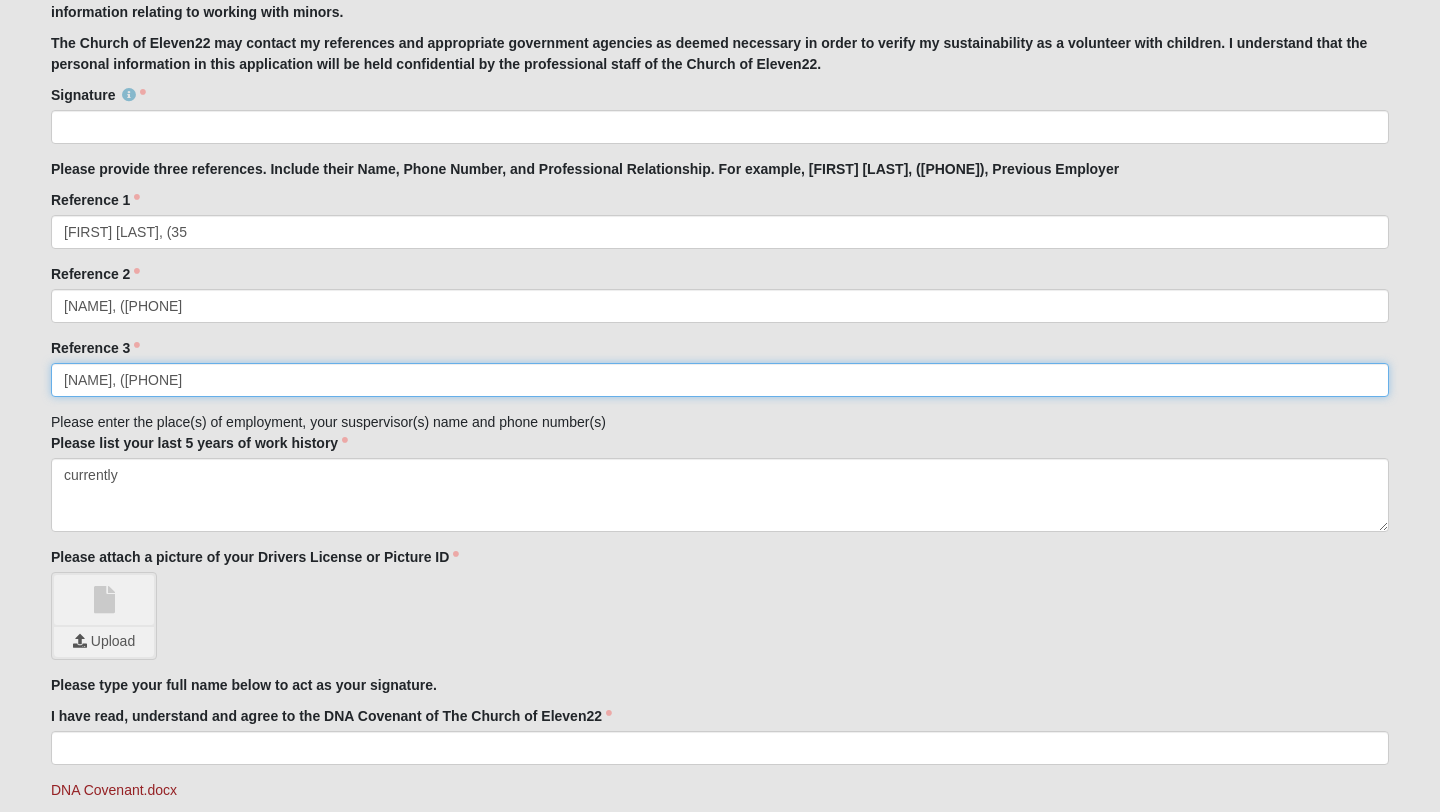 type on "[NAME], ([PHONE]" 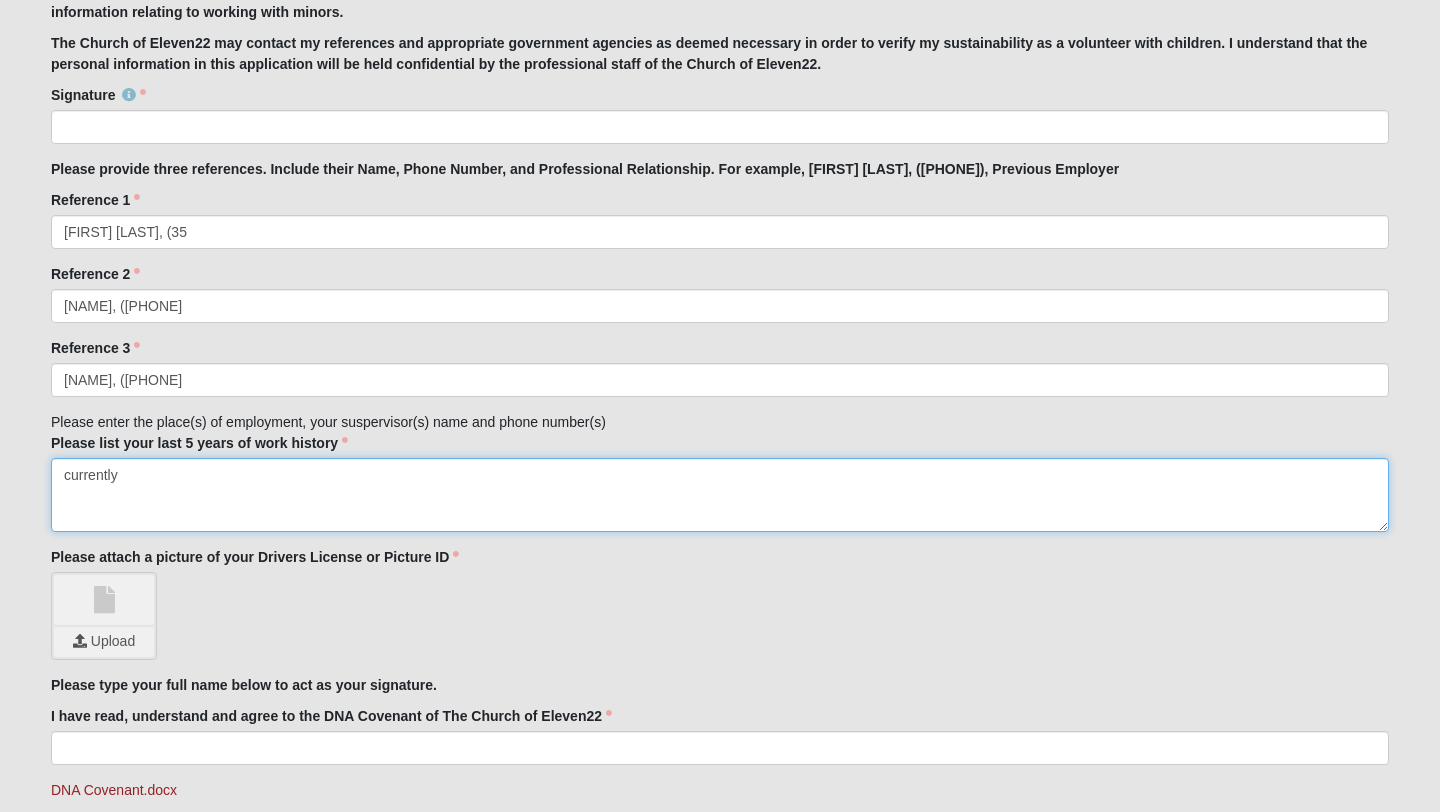 click on "currently" at bounding box center (720, 495) 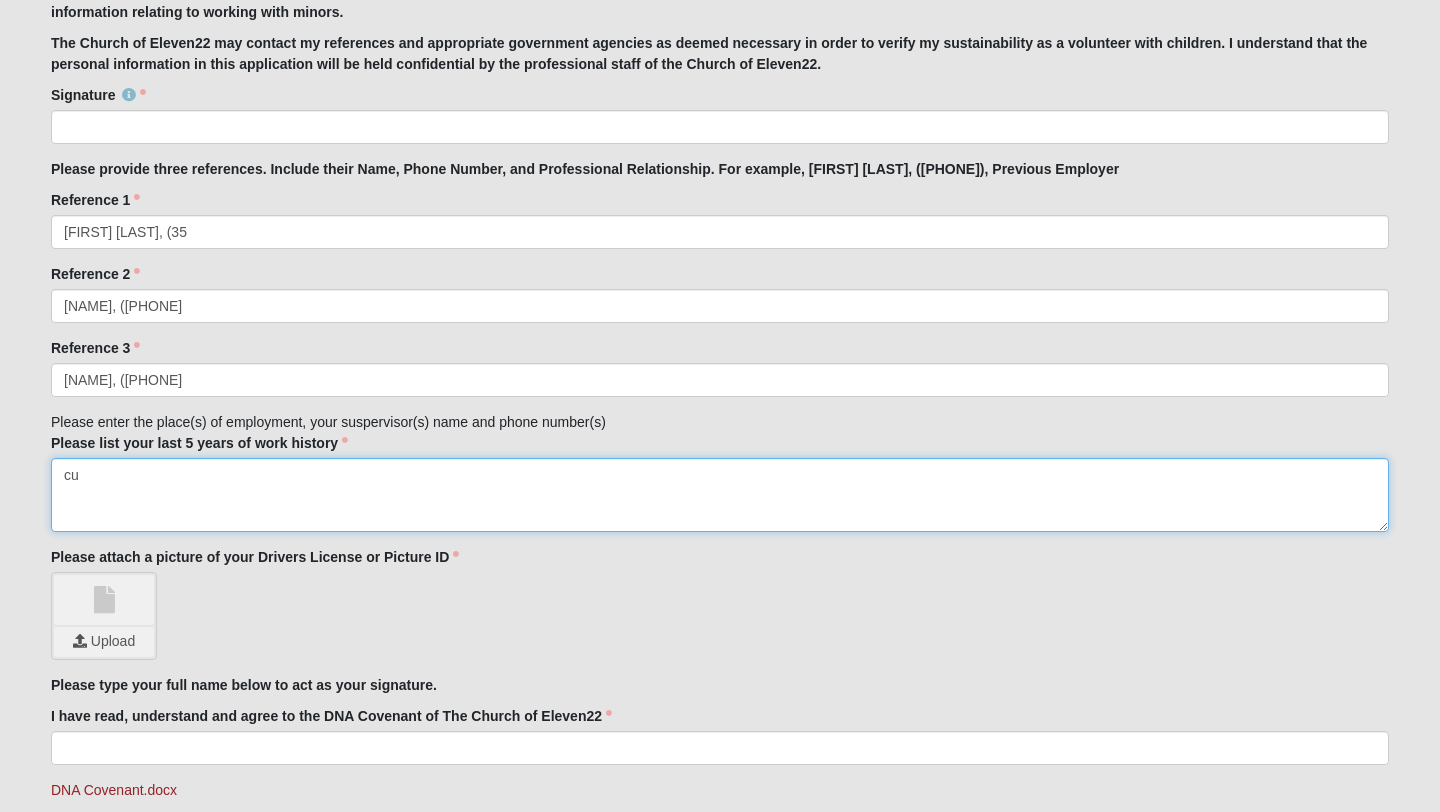 type on "c" 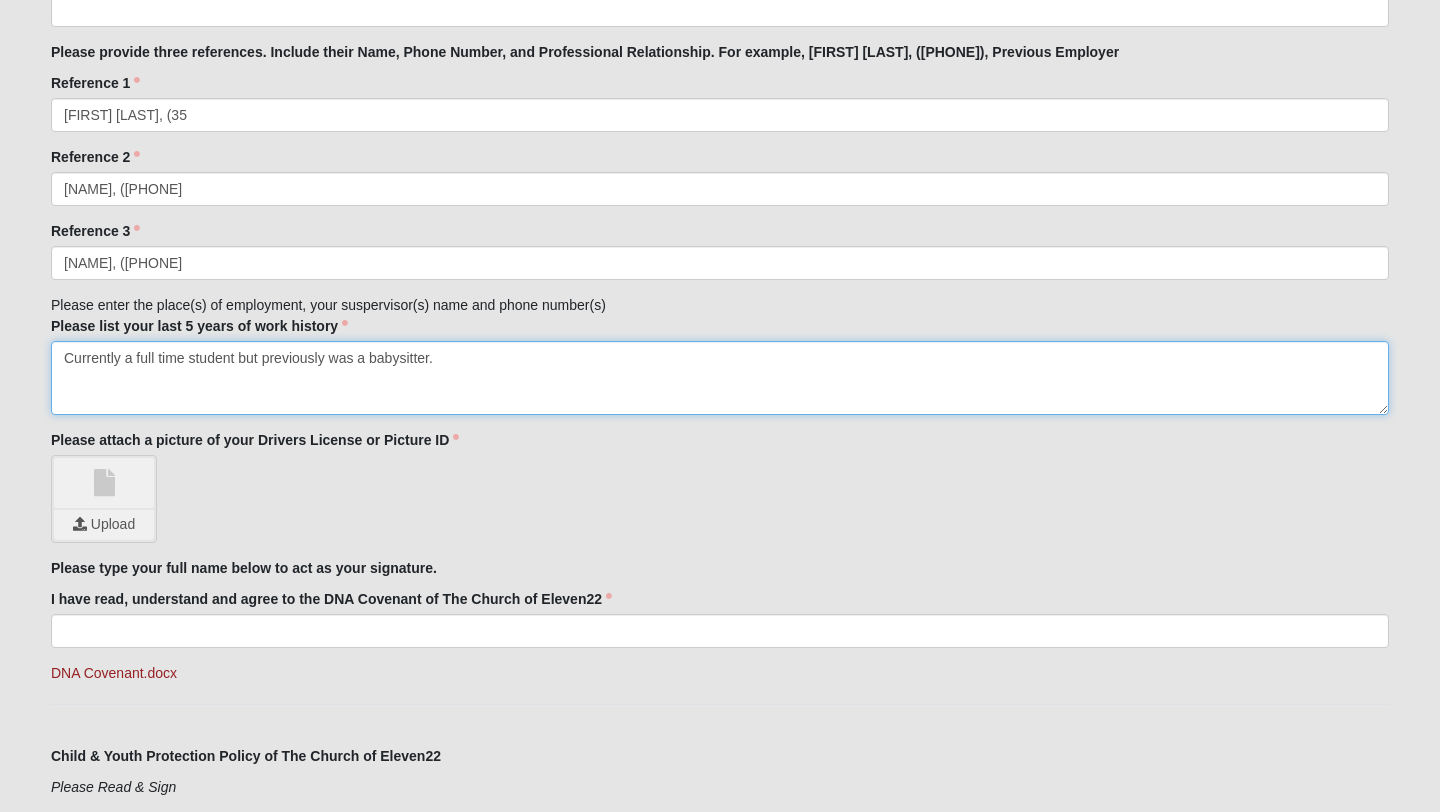 scroll, scrollTop: 2207, scrollLeft: 0, axis: vertical 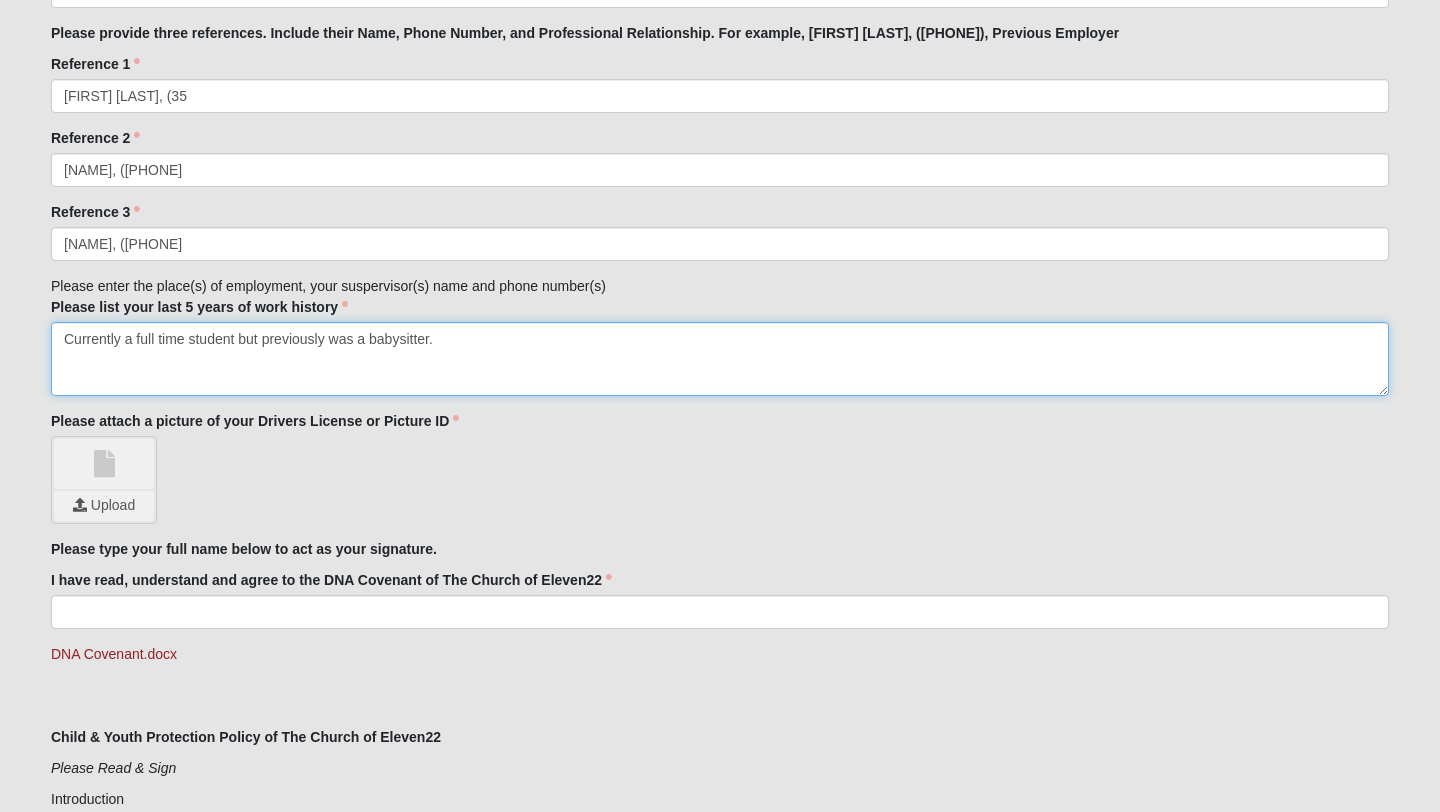 type on "Currently a full time student but previously was a babysitter." 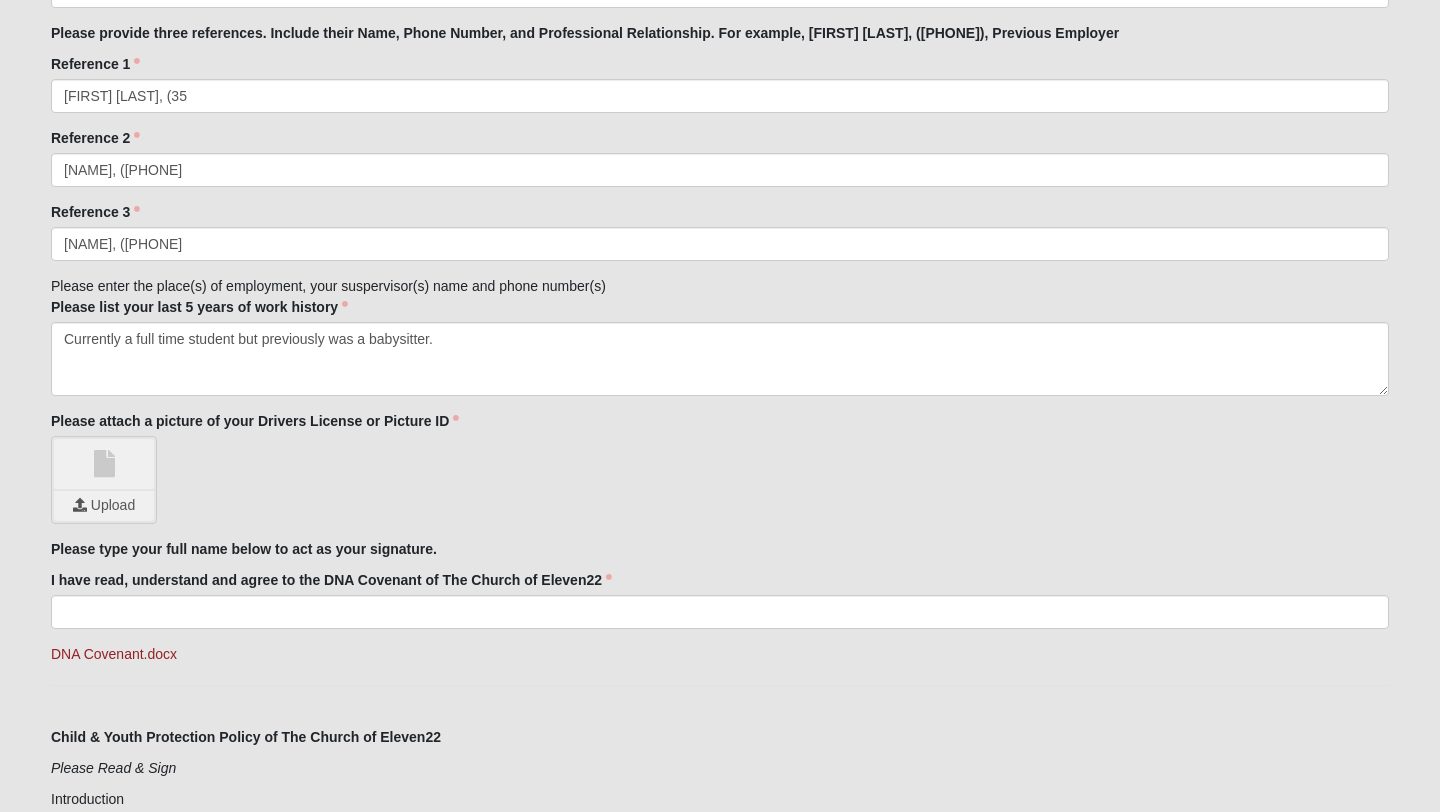 click at bounding box center (104, 464) 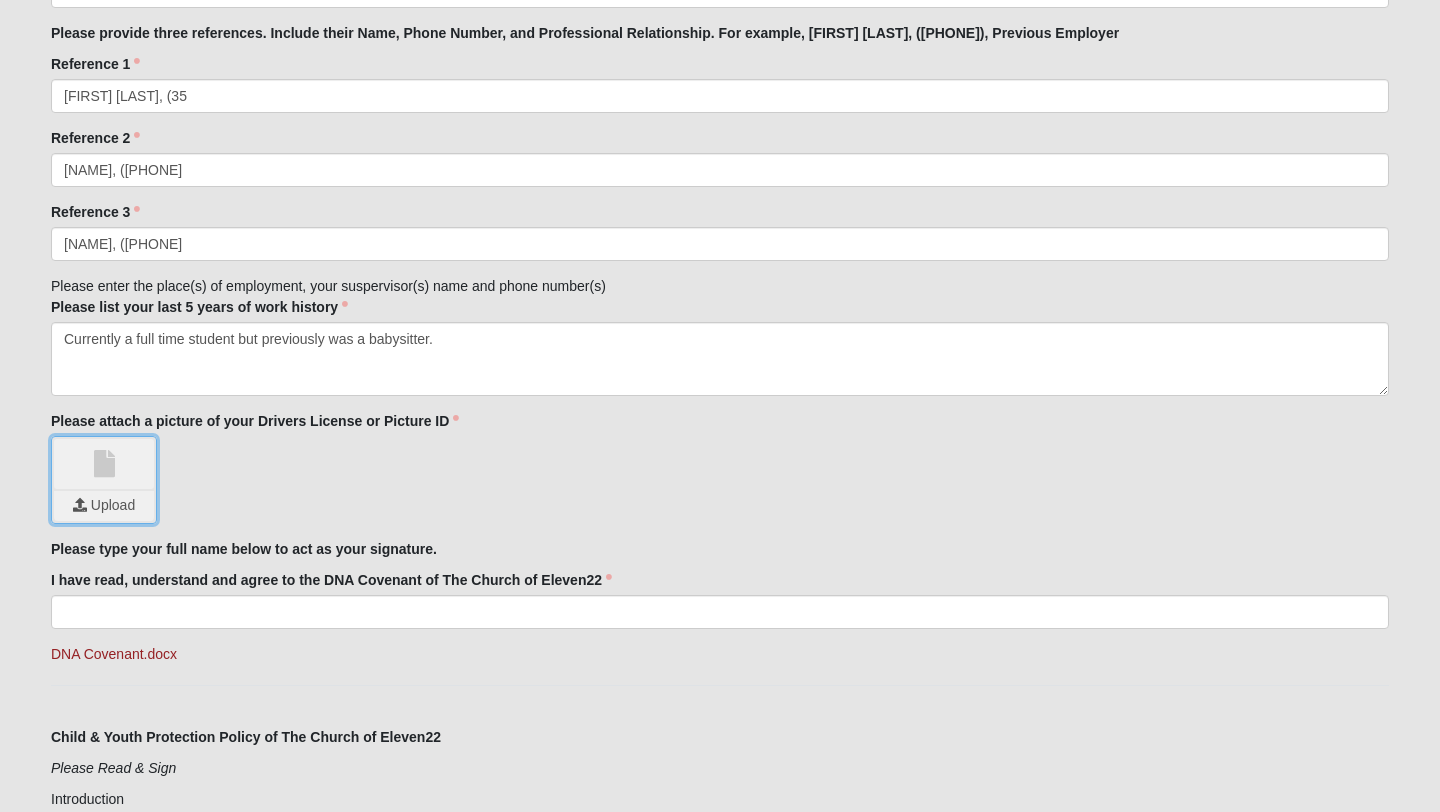click at bounding box center [104, 506] 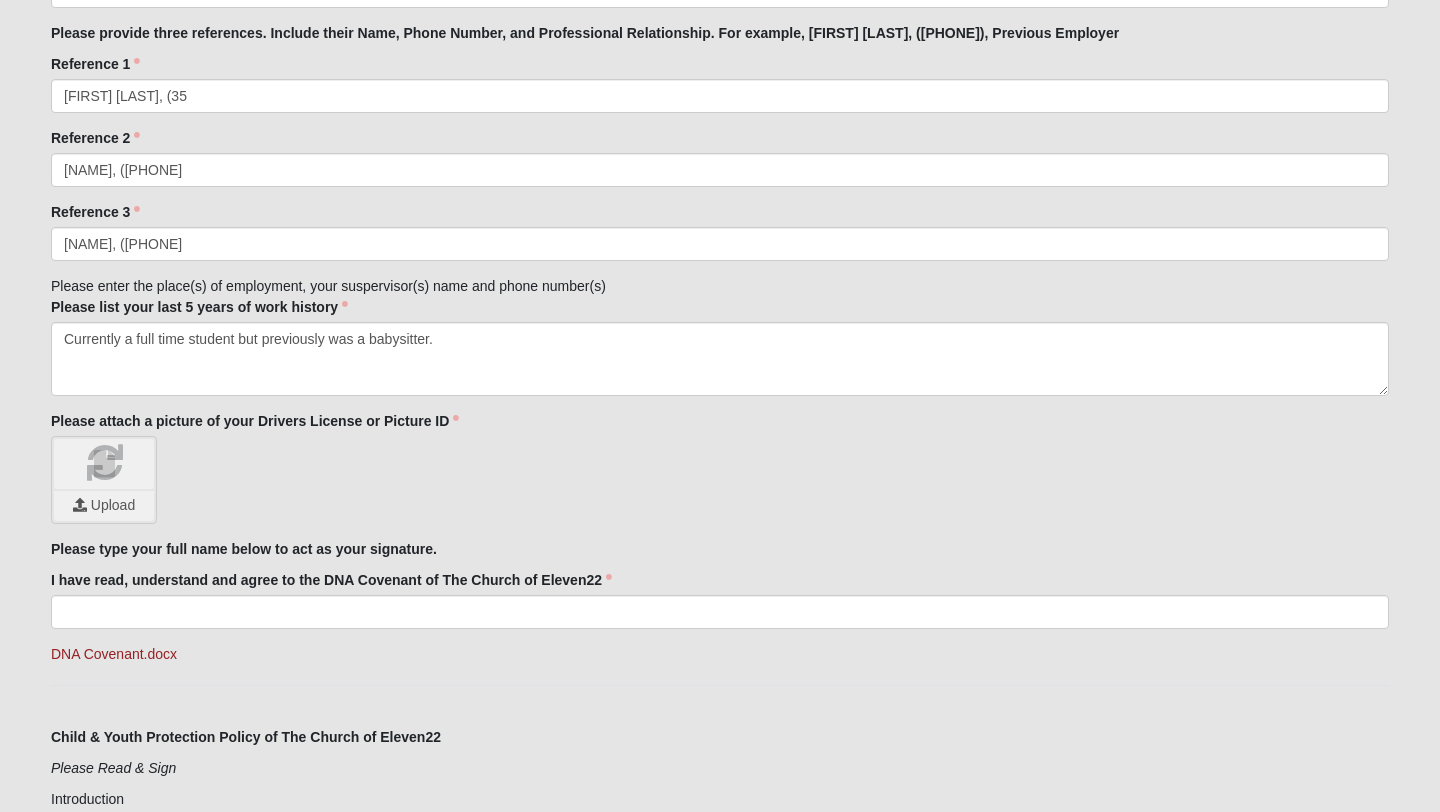 scroll, scrollTop: 2264, scrollLeft: 0, axis: vertical 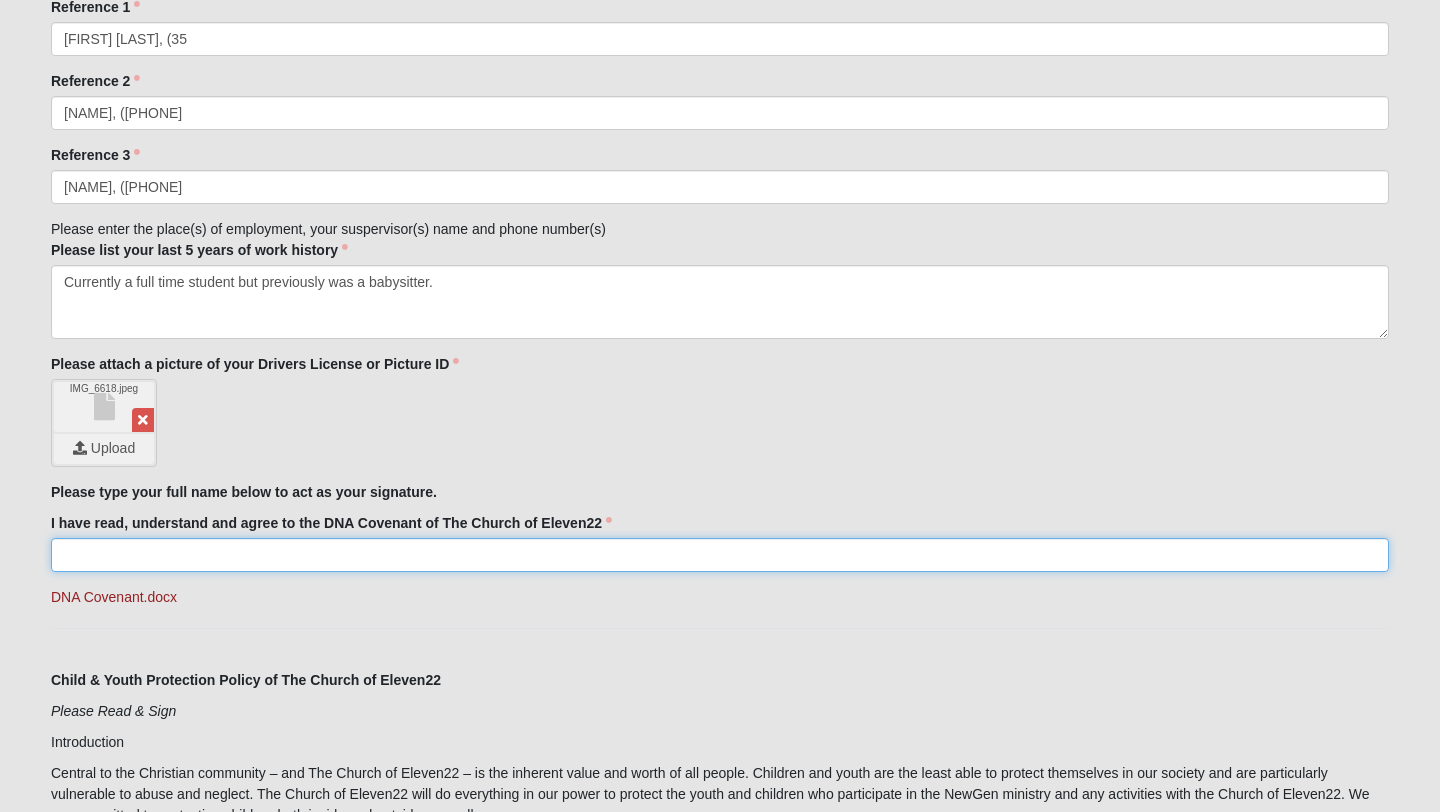 click on "I have read, understand and agree to the DNA Covenant of The Church of Eleven22" at bounding box center [720, 555] 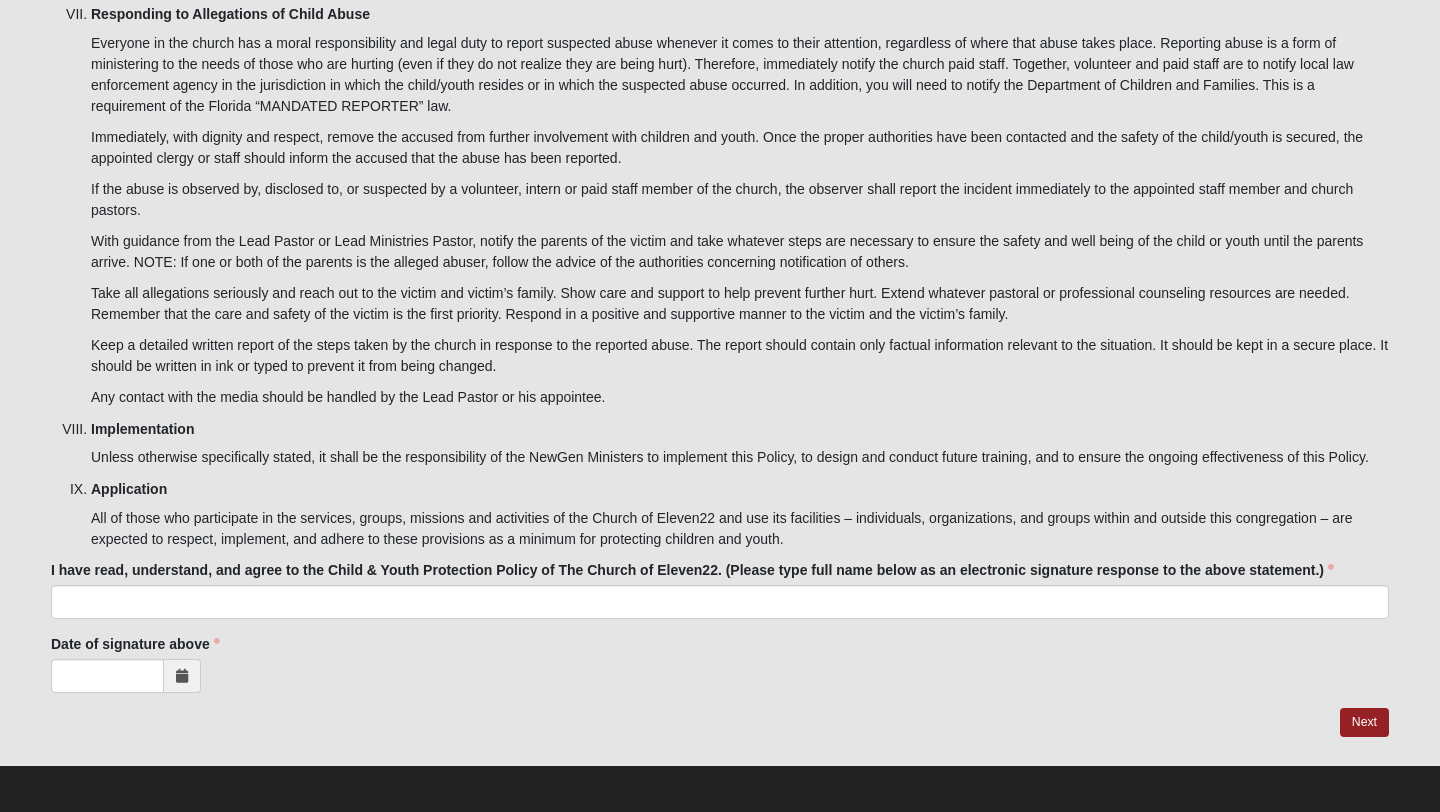 scroll, scrollTop: 6398, scrollLeft: 0, axis: vertical 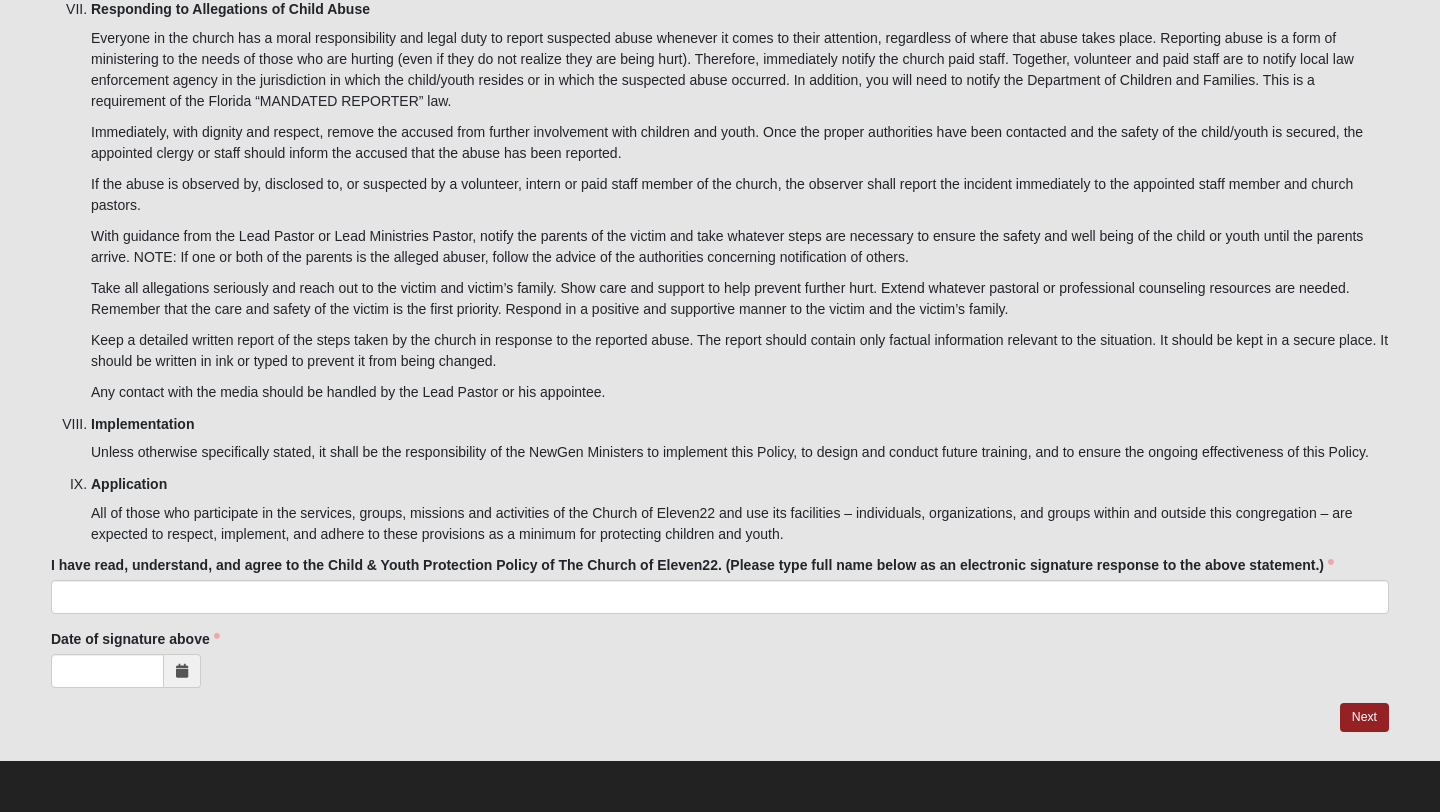 type on "[FIRST] [LAST]" 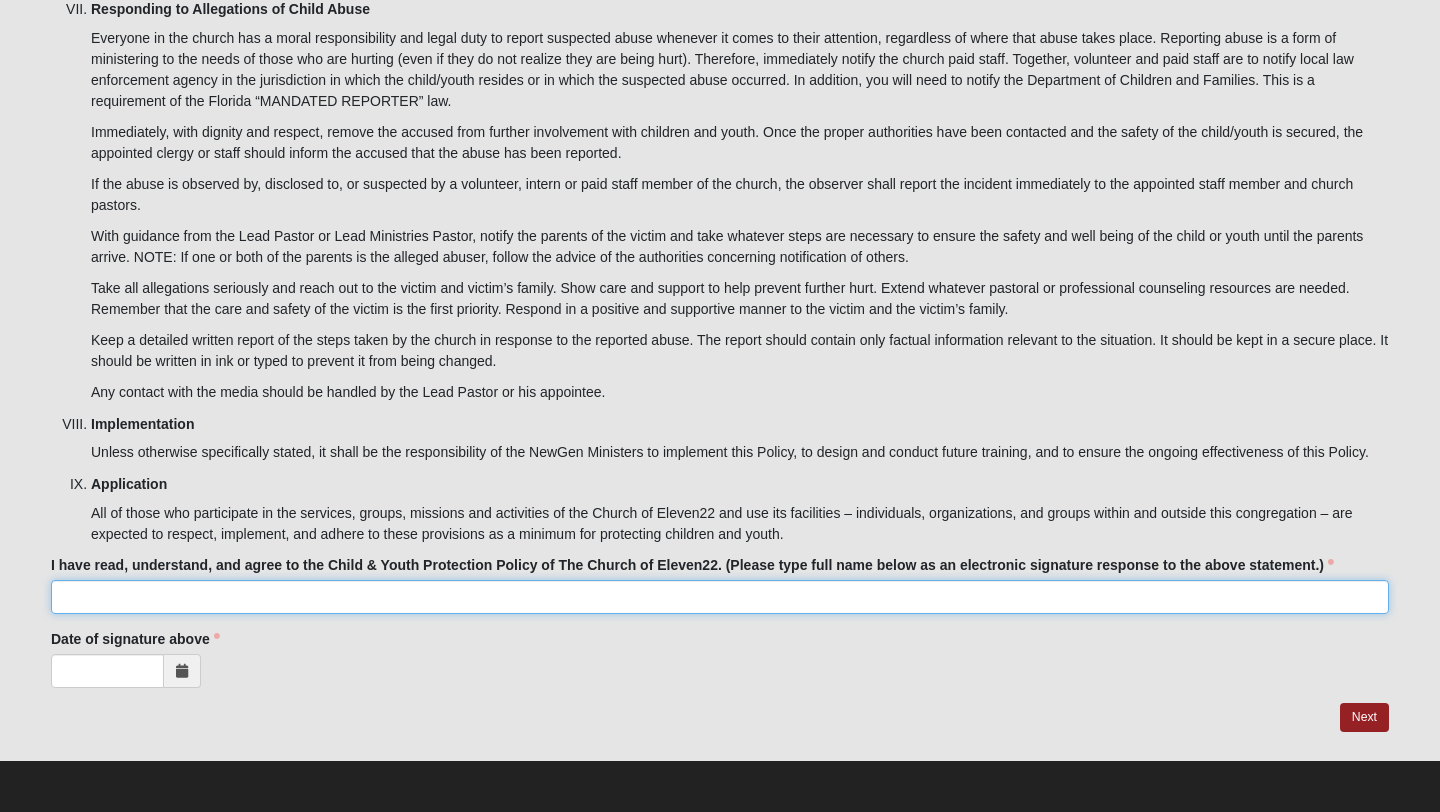 click on "I have read, understand, and agree to the Child & Youth Protection Policy of The Church of Eleven22. (Please type full name below as an electronic signature response to the above statement.)" at bounding box center (720, 597) 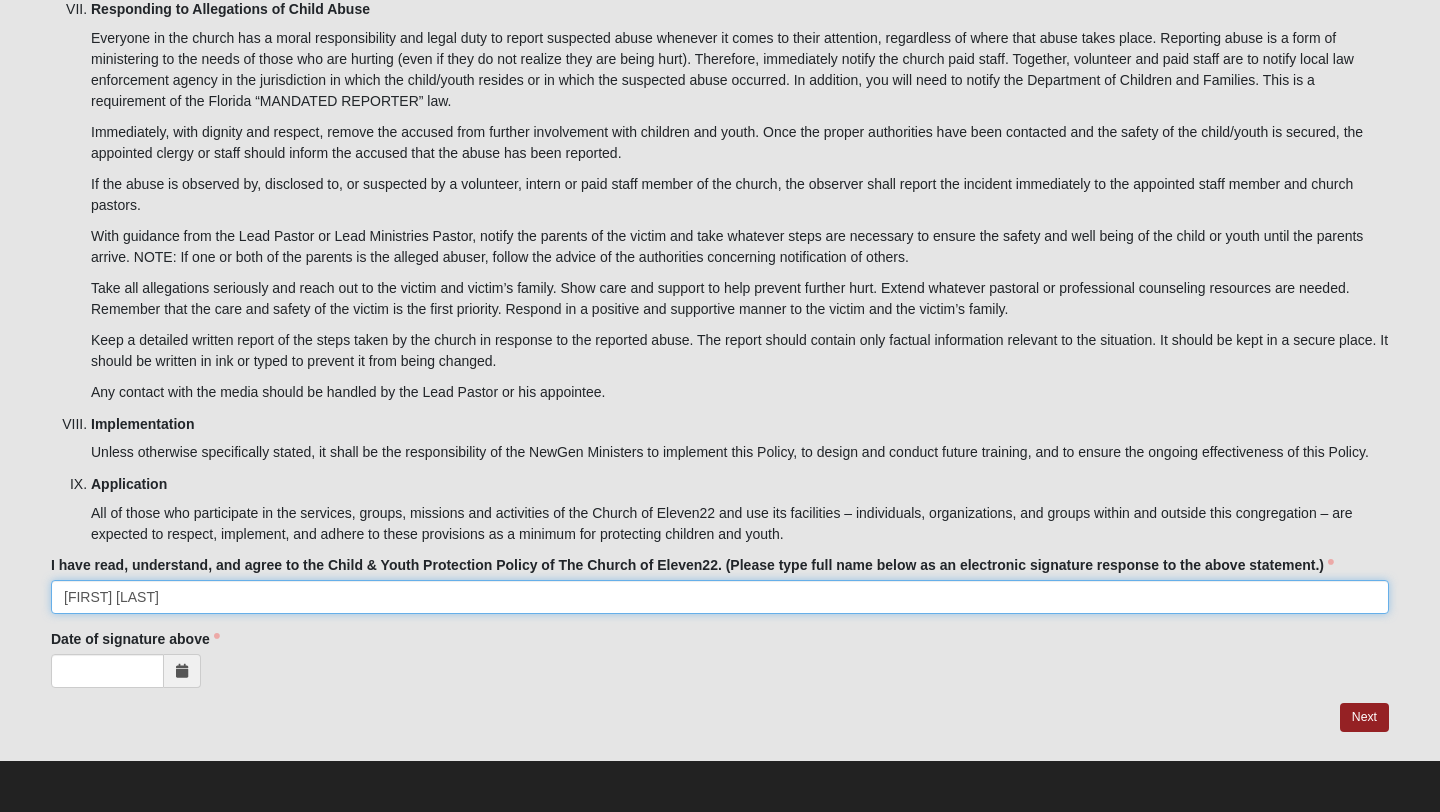 type on "[FIRST] [LAST]" 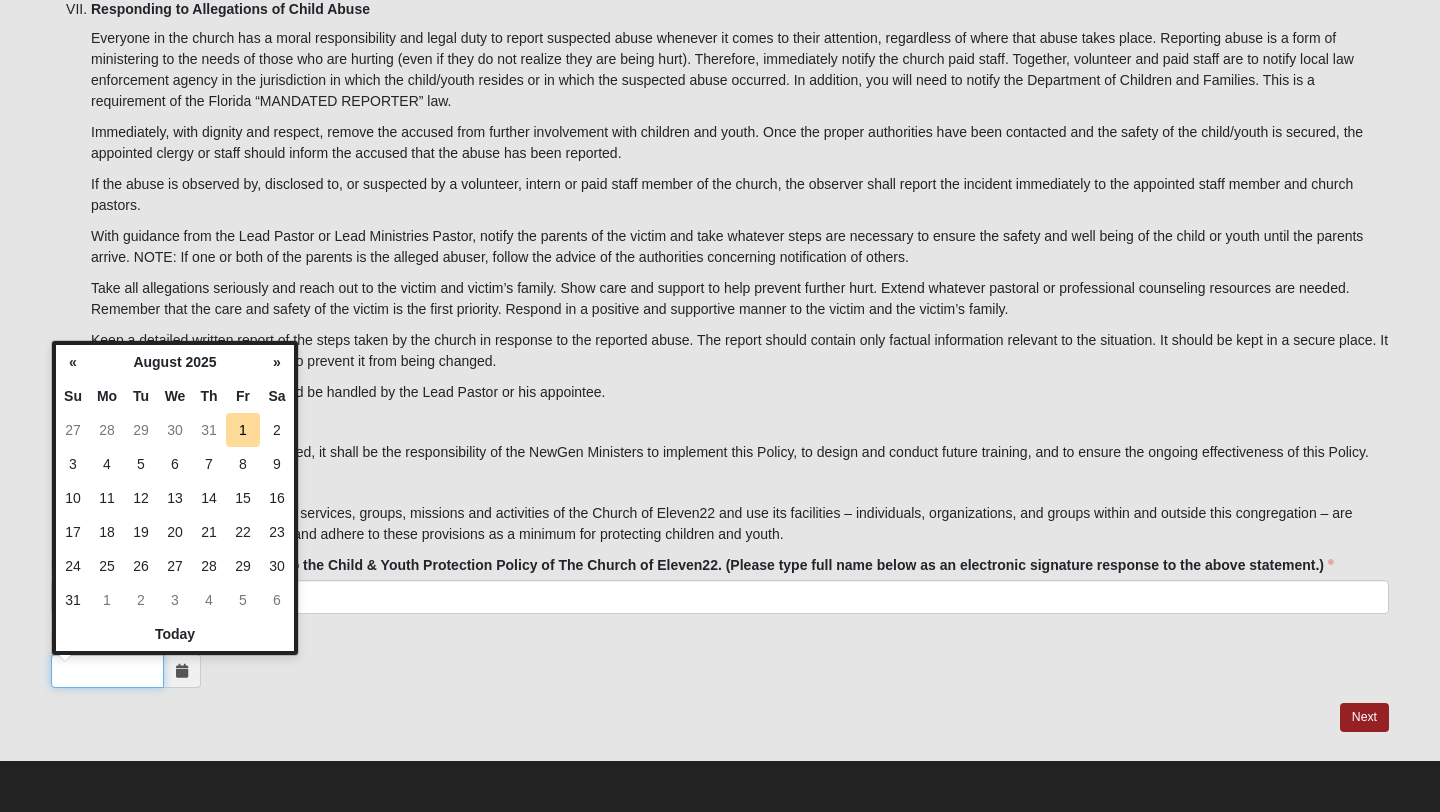 click on "Date of signature above" at bounding box center [107, 671] 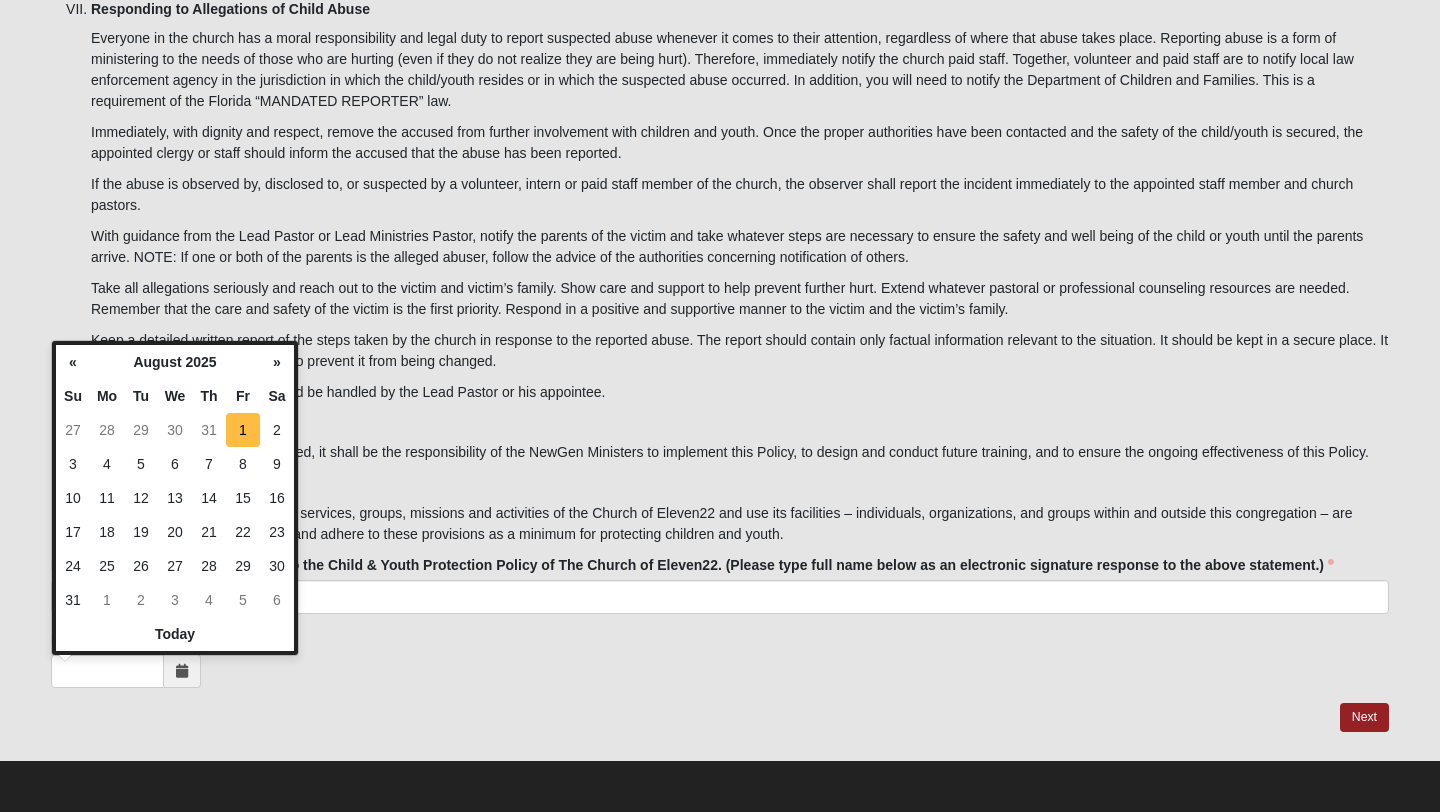 click on "1" at bounding box center [243, 430] 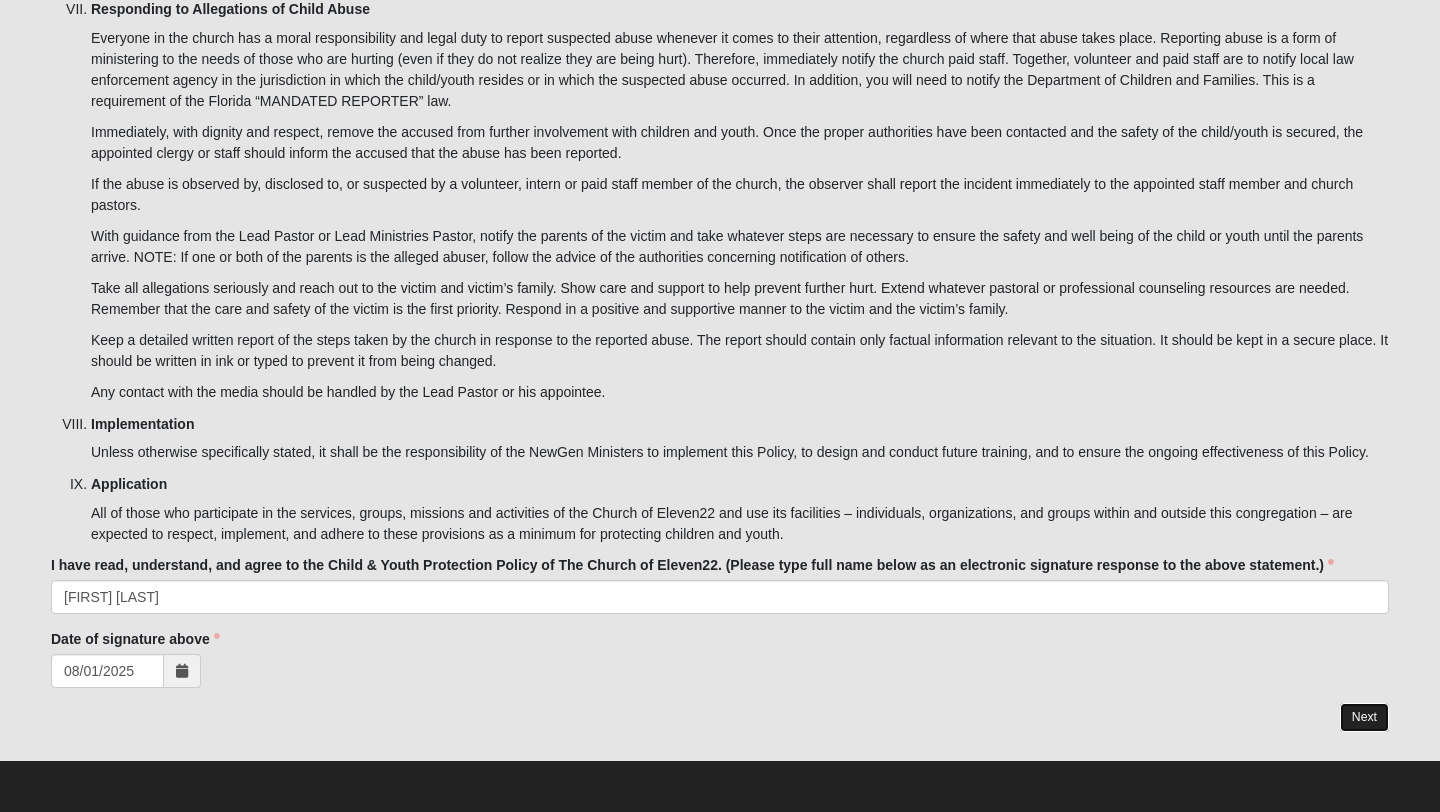 click on "Next" at bounding box center (1364, 717) 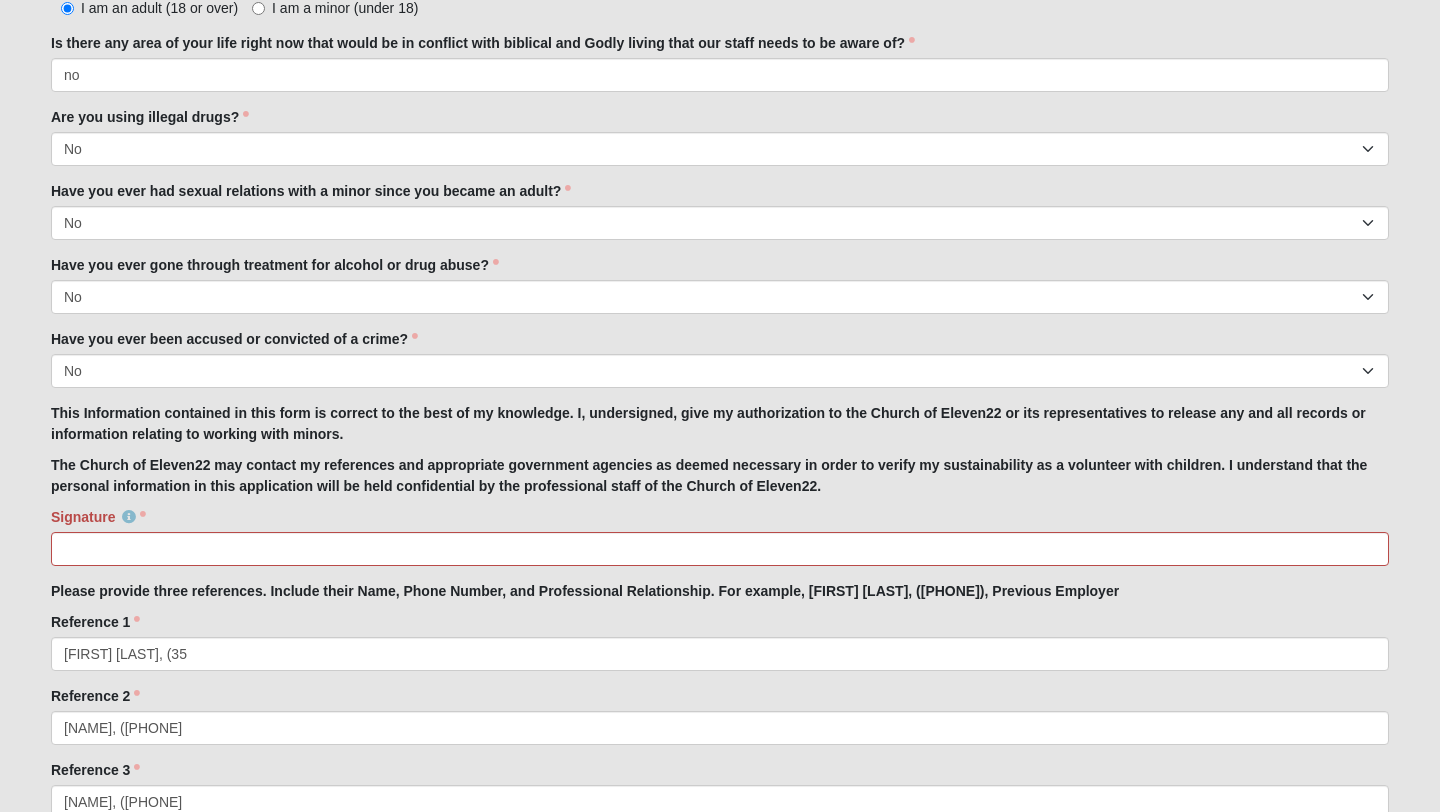 scroll, scrollTop: 1756, scrollLeft: 0, axis: vertical 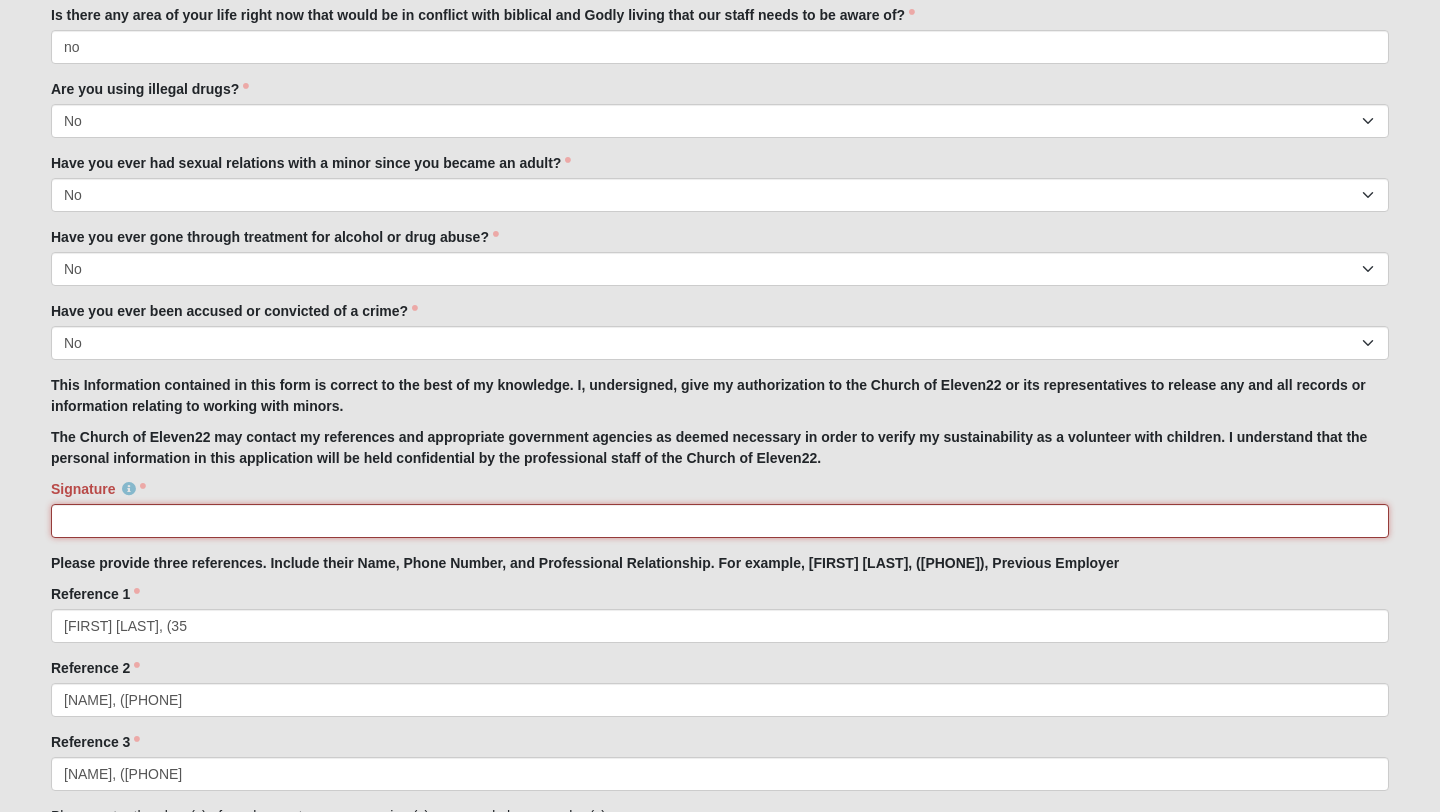 click on "Signature" at bounding box center [720, 521] 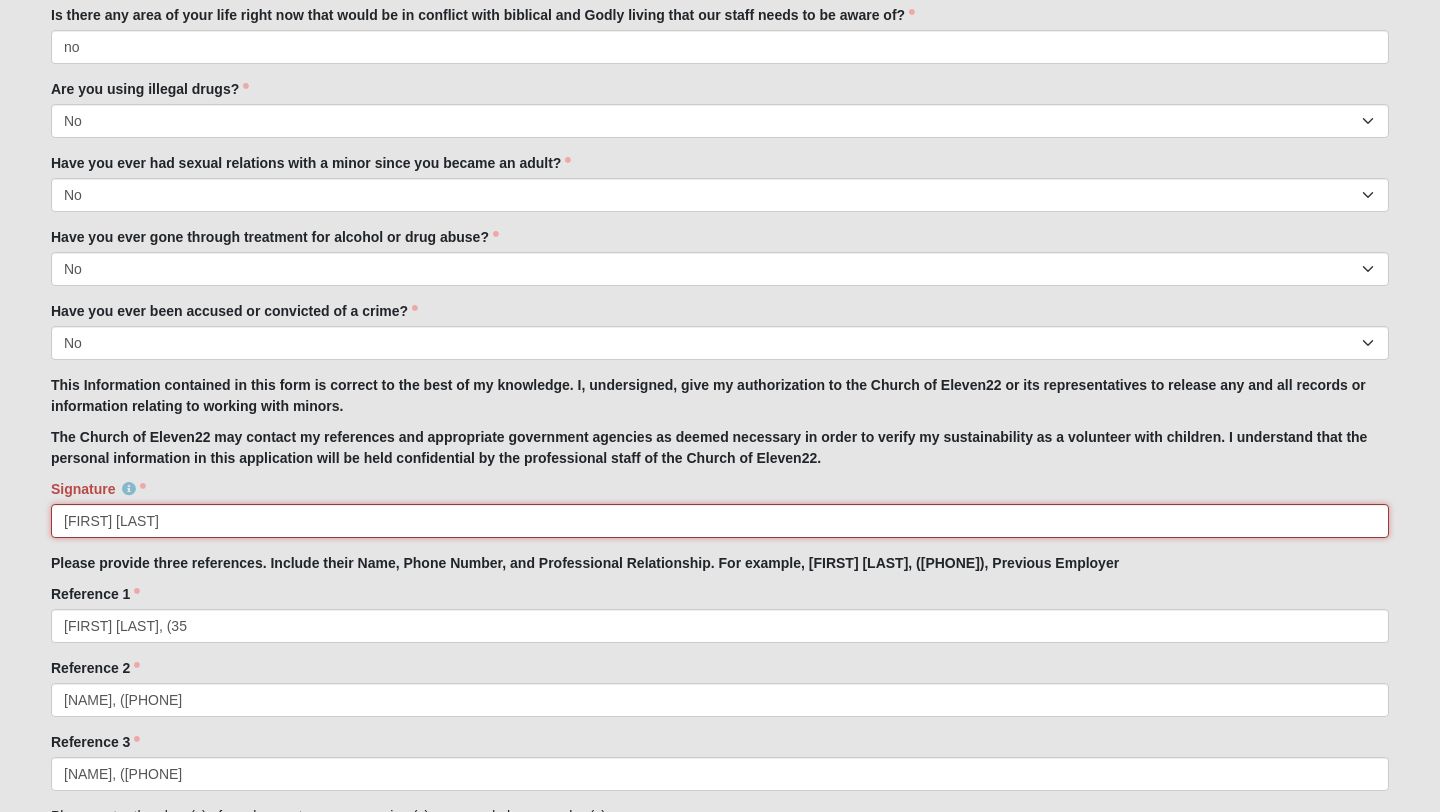 type on "[FIRST] [LAST]" 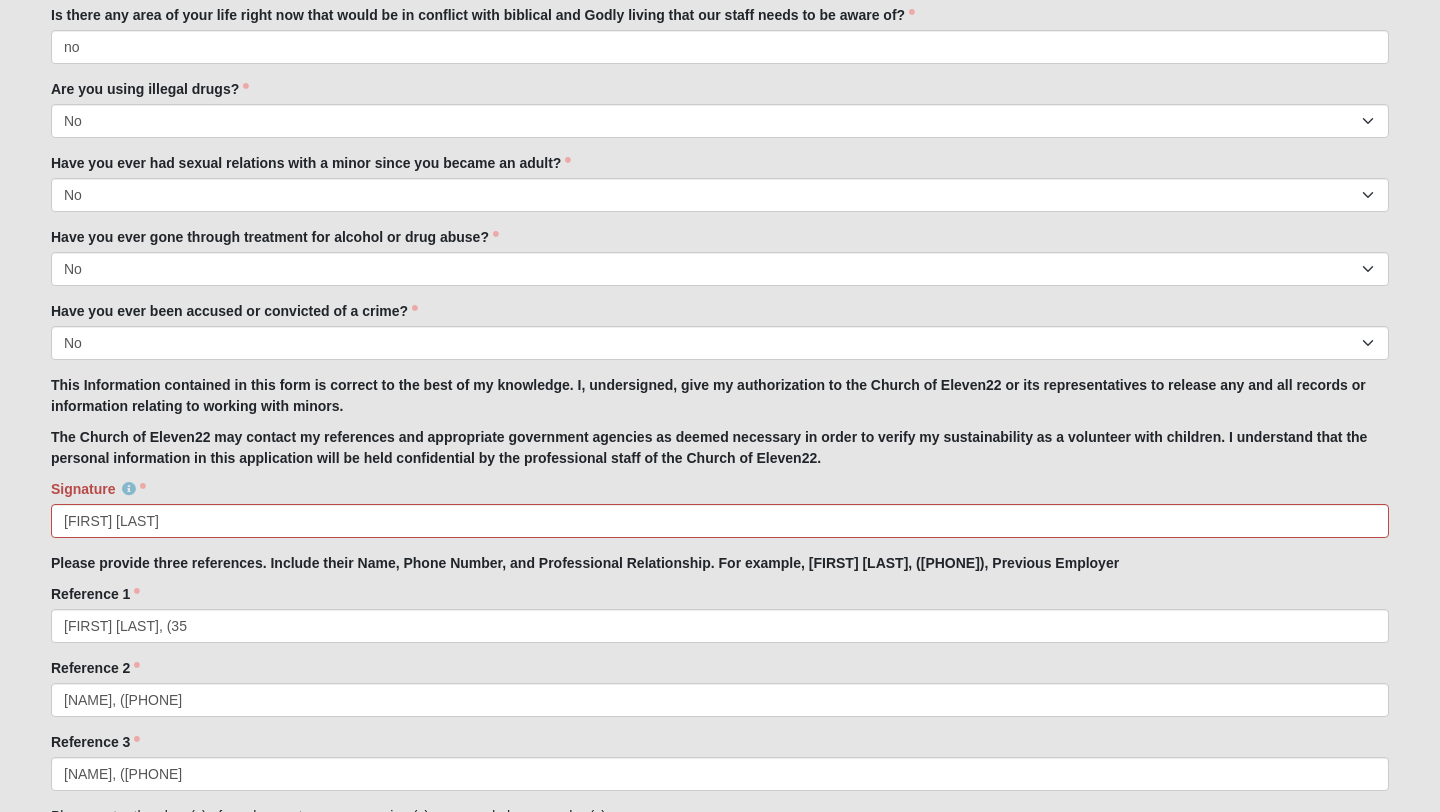click on "Hello [FIRST]
My Account
Log Out
Kids Serve Staff Application - [CITY]
Events Kids Serve Staff Application - [CITY]
Error" at bounding box center (720, 1899) 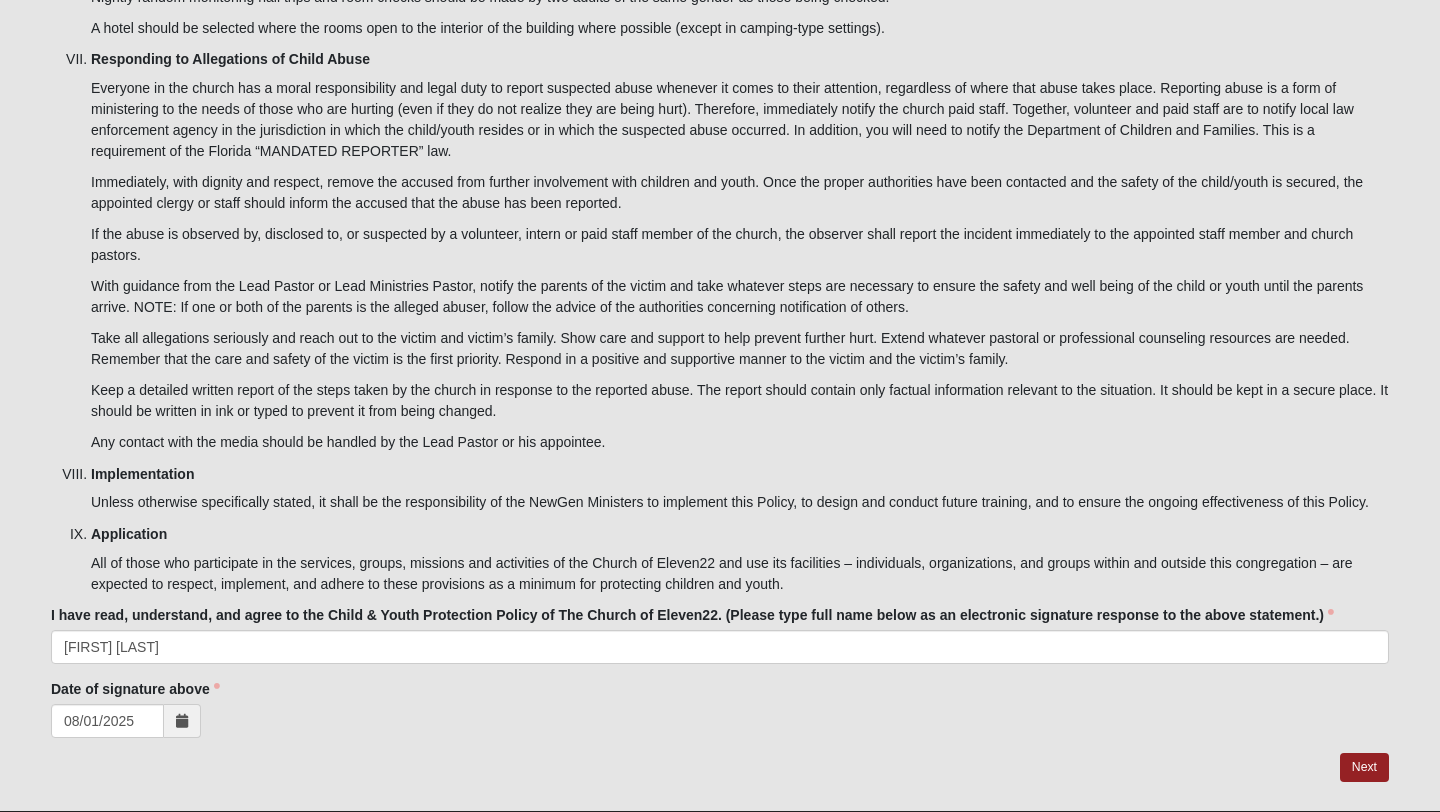 scroll, scrollTop: 6477, scrollLeft: 0, axis: vertical 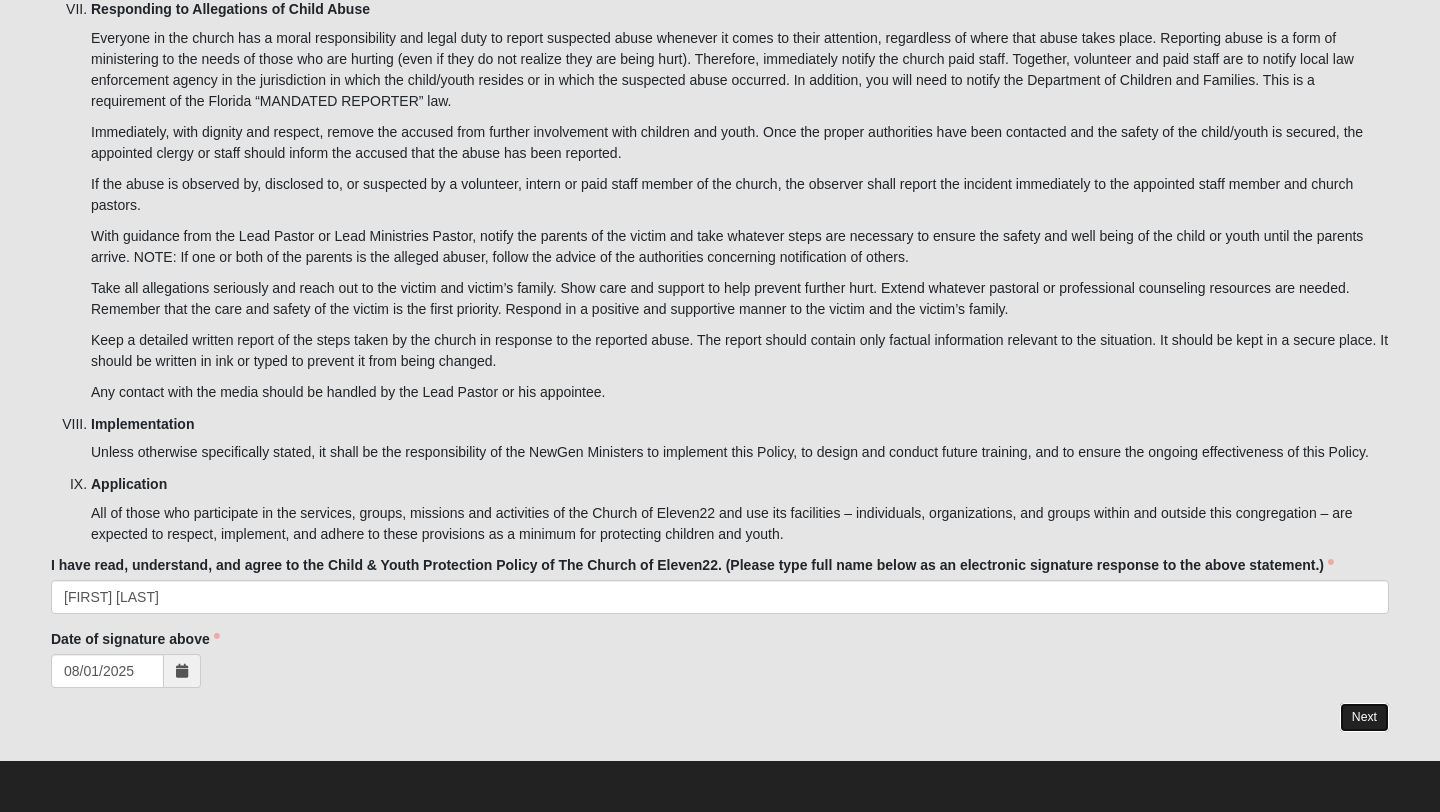 click on "Next" at bounding box center [1364, 717] 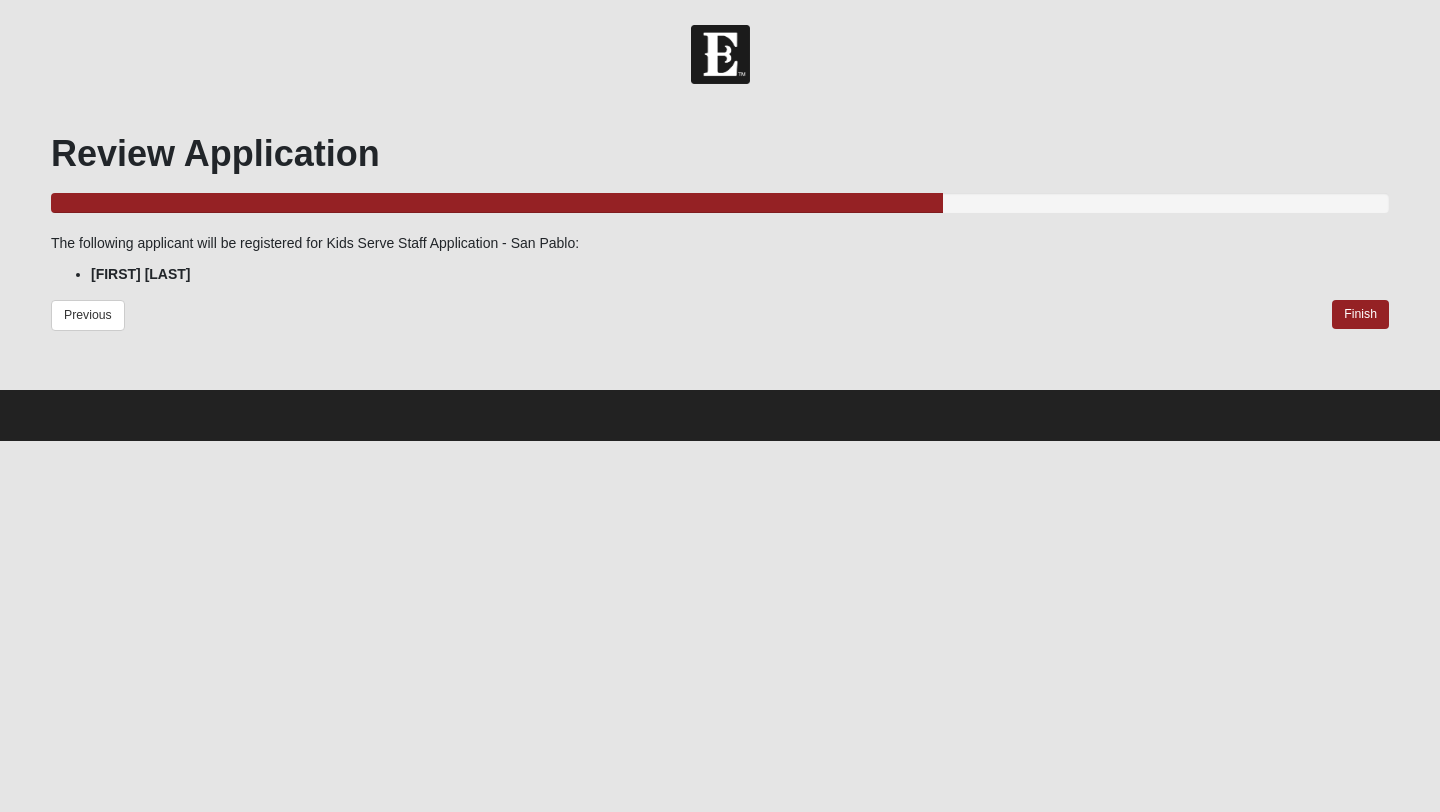 scroll, scrollTop: 0, scrollLeft: 0, axis: both 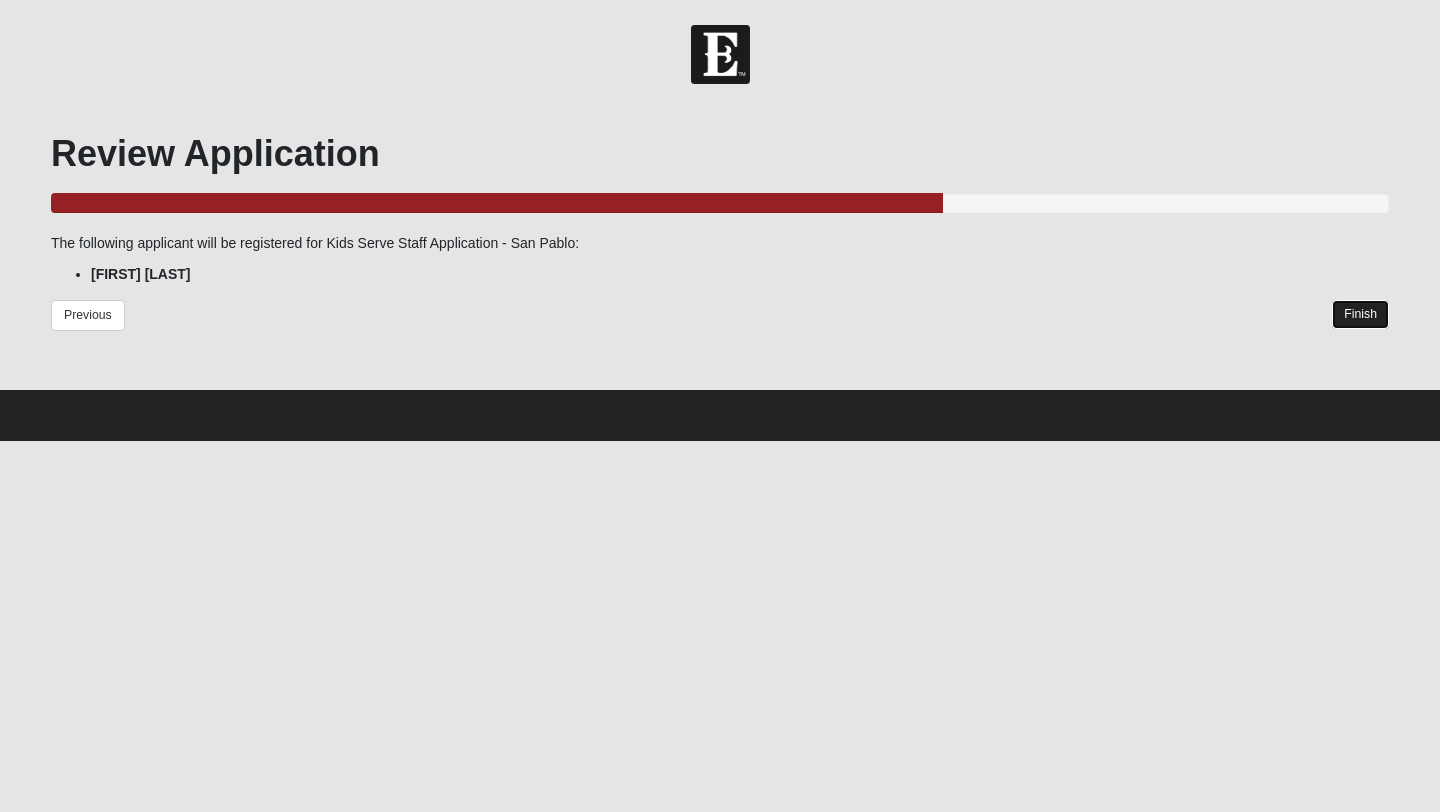 click on "Finish" at bounding box center (1360, 314) 